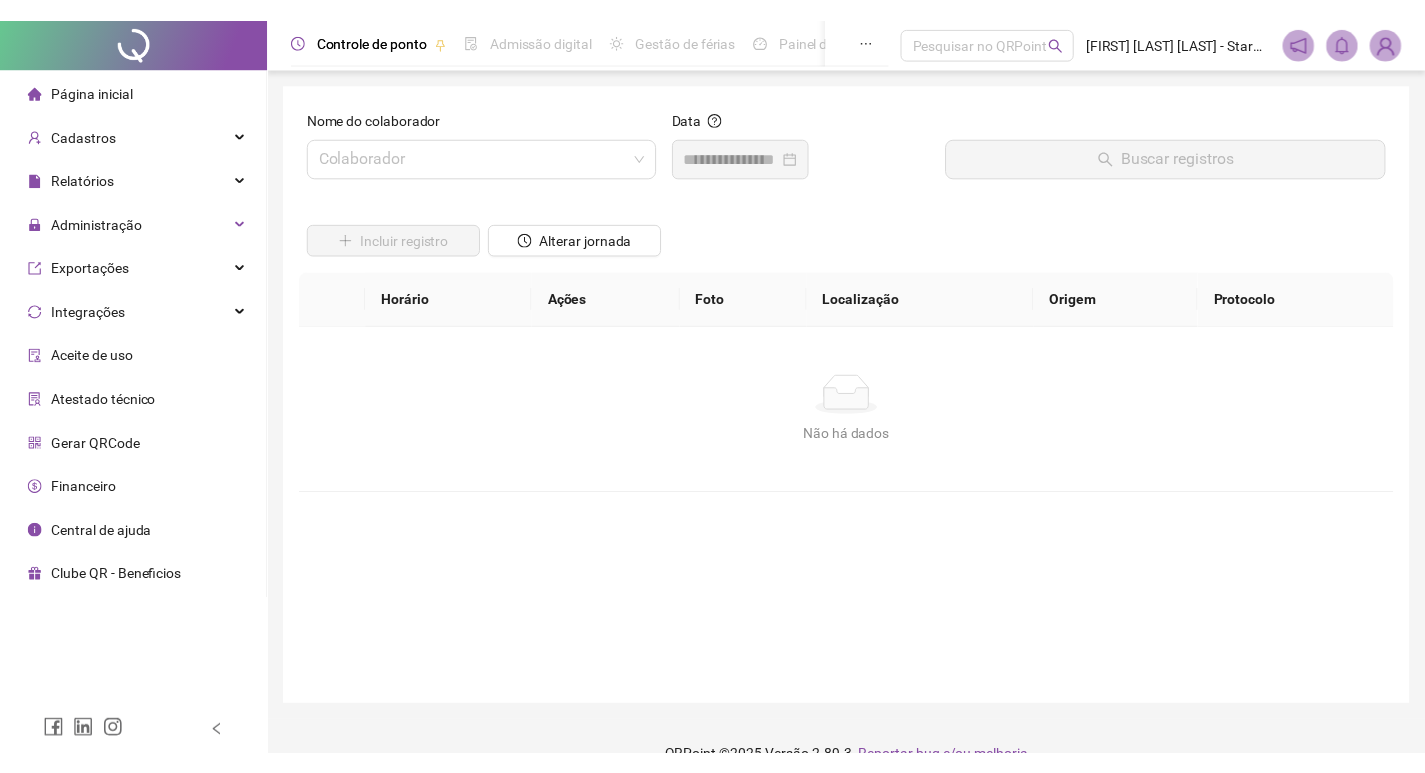 scroll, scrollTop: 0, scrollLeft: 0, axis: both 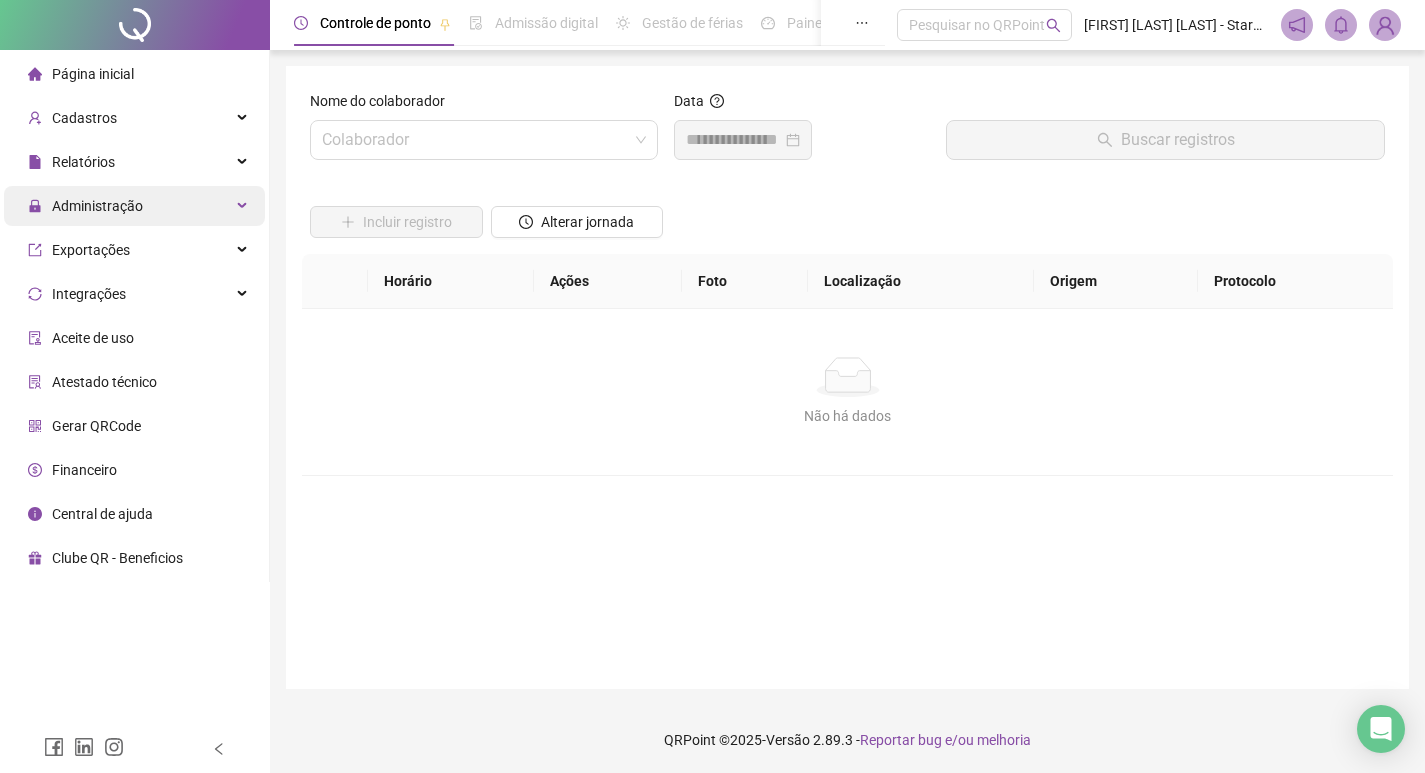 click on "Administração" at bounding box center [97, 206] 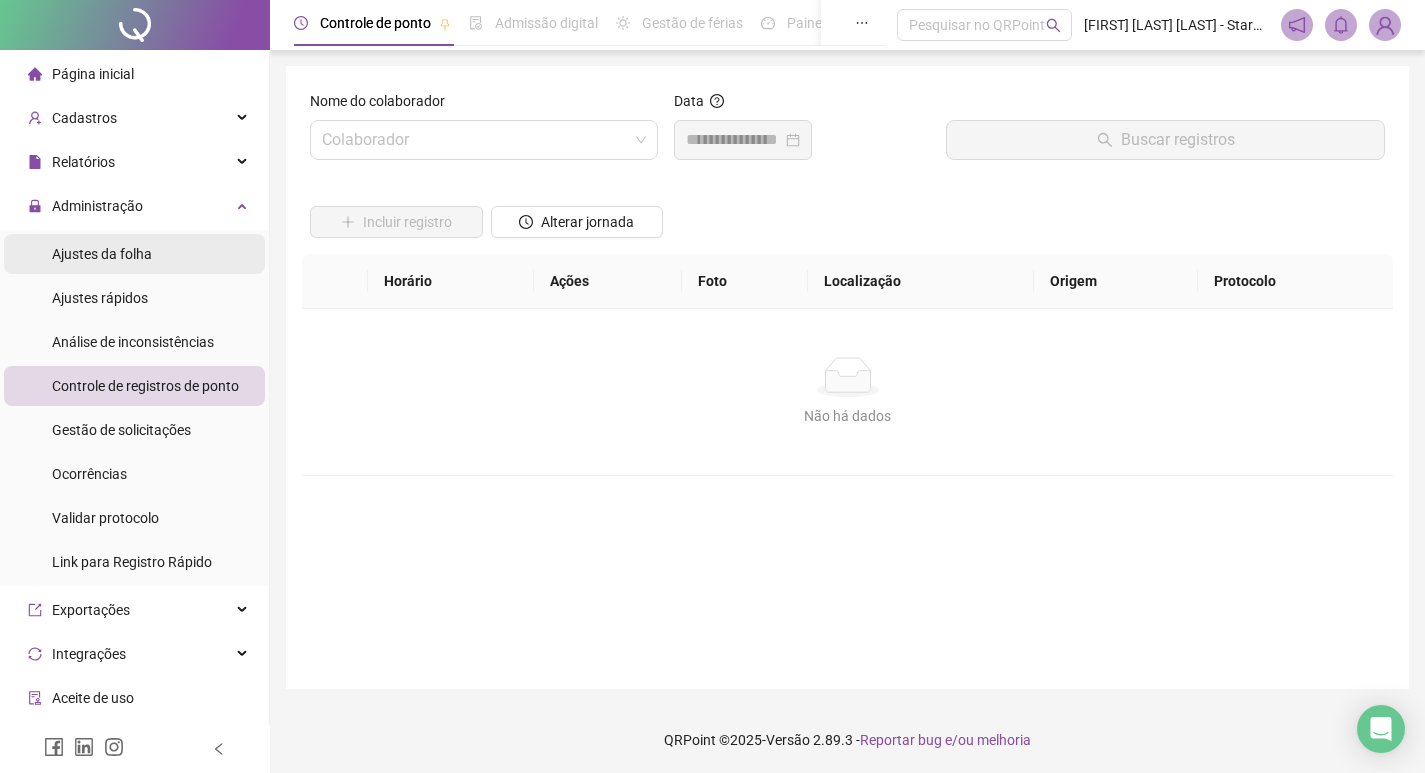 click on "Ajustes da folha" at bounding box center [102, 254] 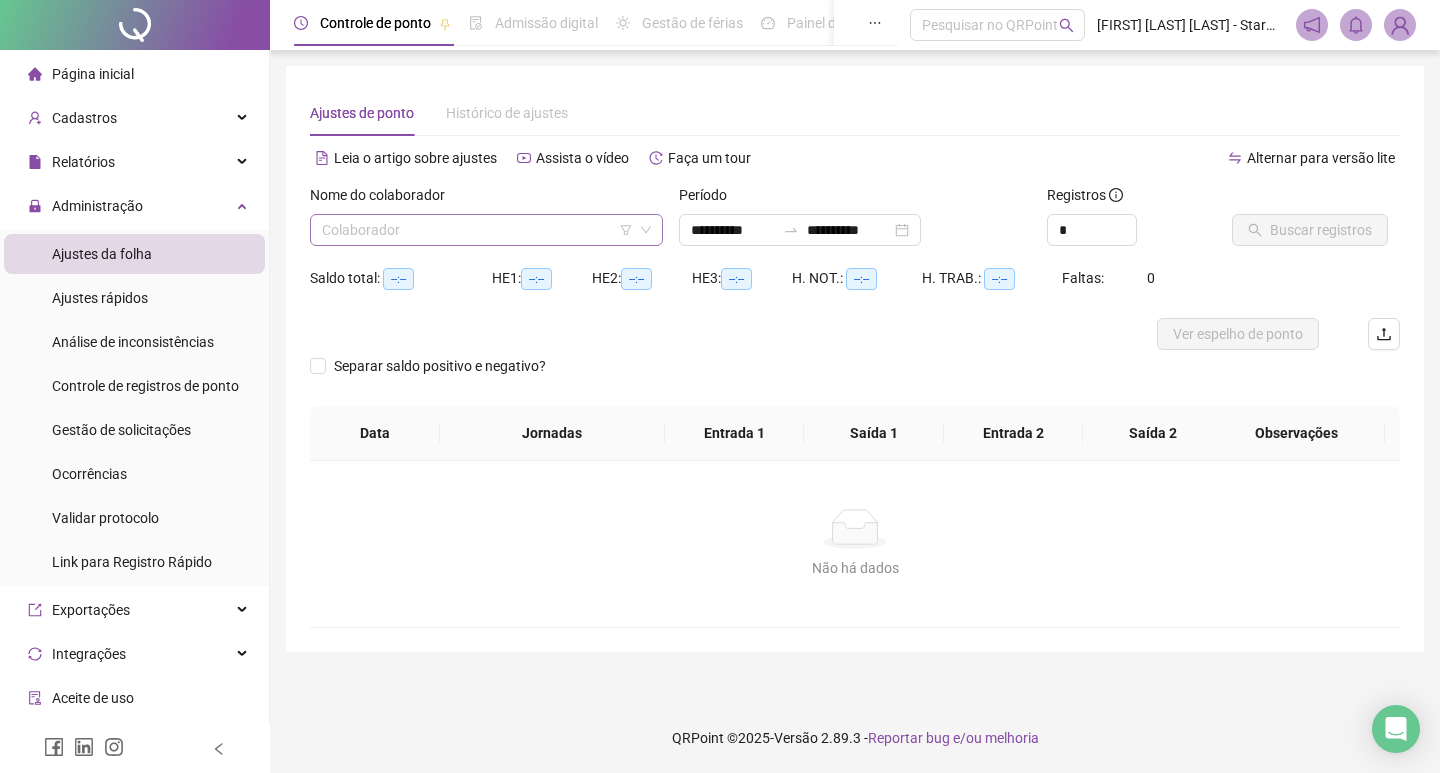 click at bounding box center (477, 230) 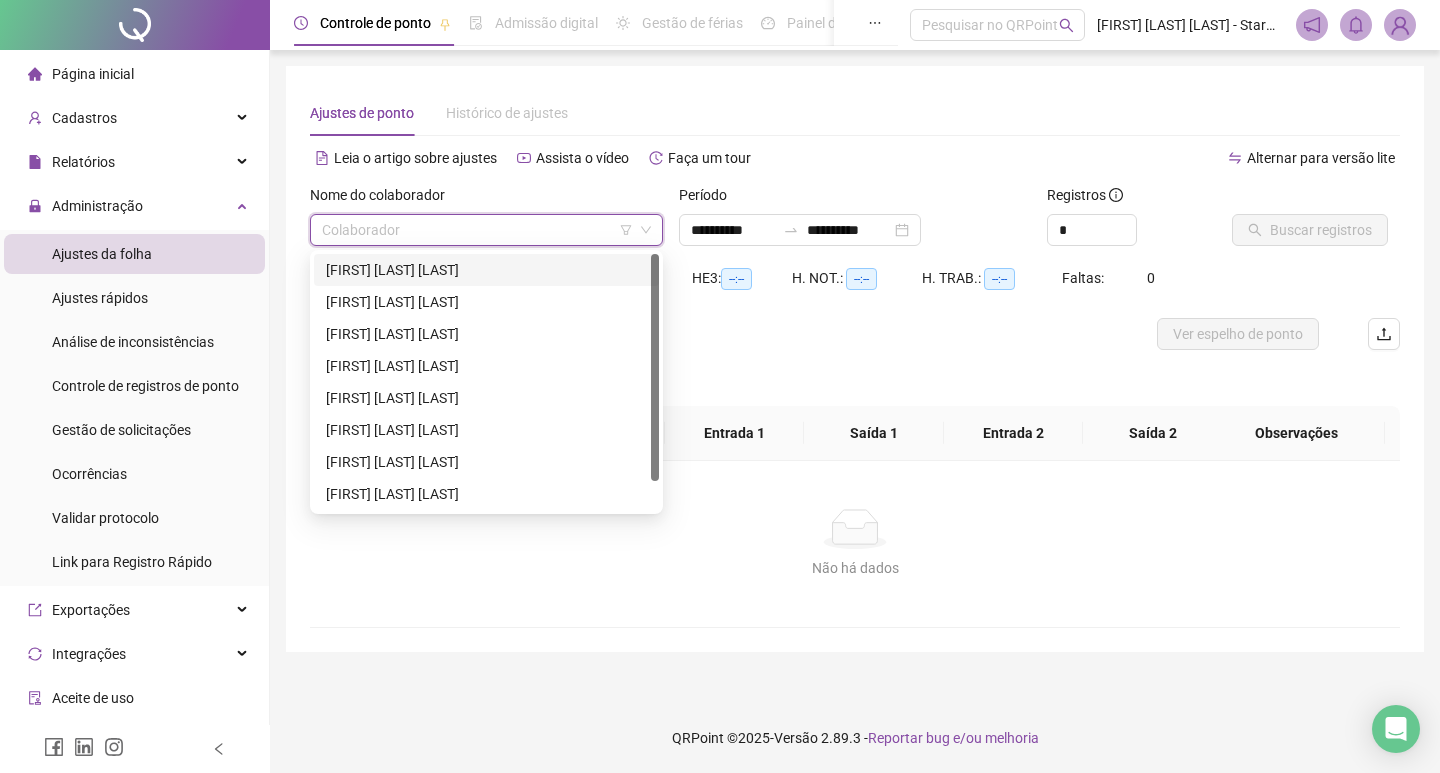 click on "[FIRST] [LAST] [LAST]" at bounding box center (486, 270) 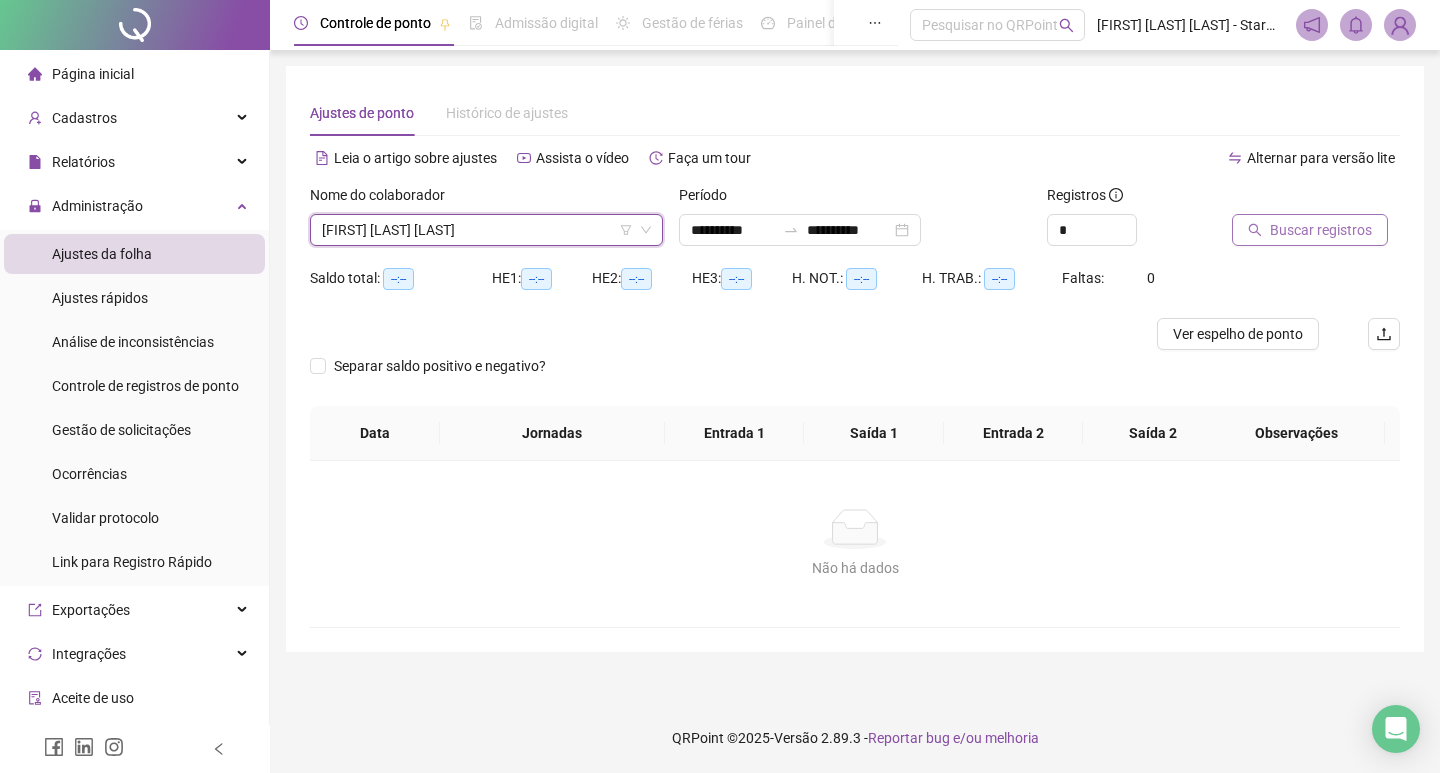 click on "Buscar registros" at bounding box center (1321, 230) 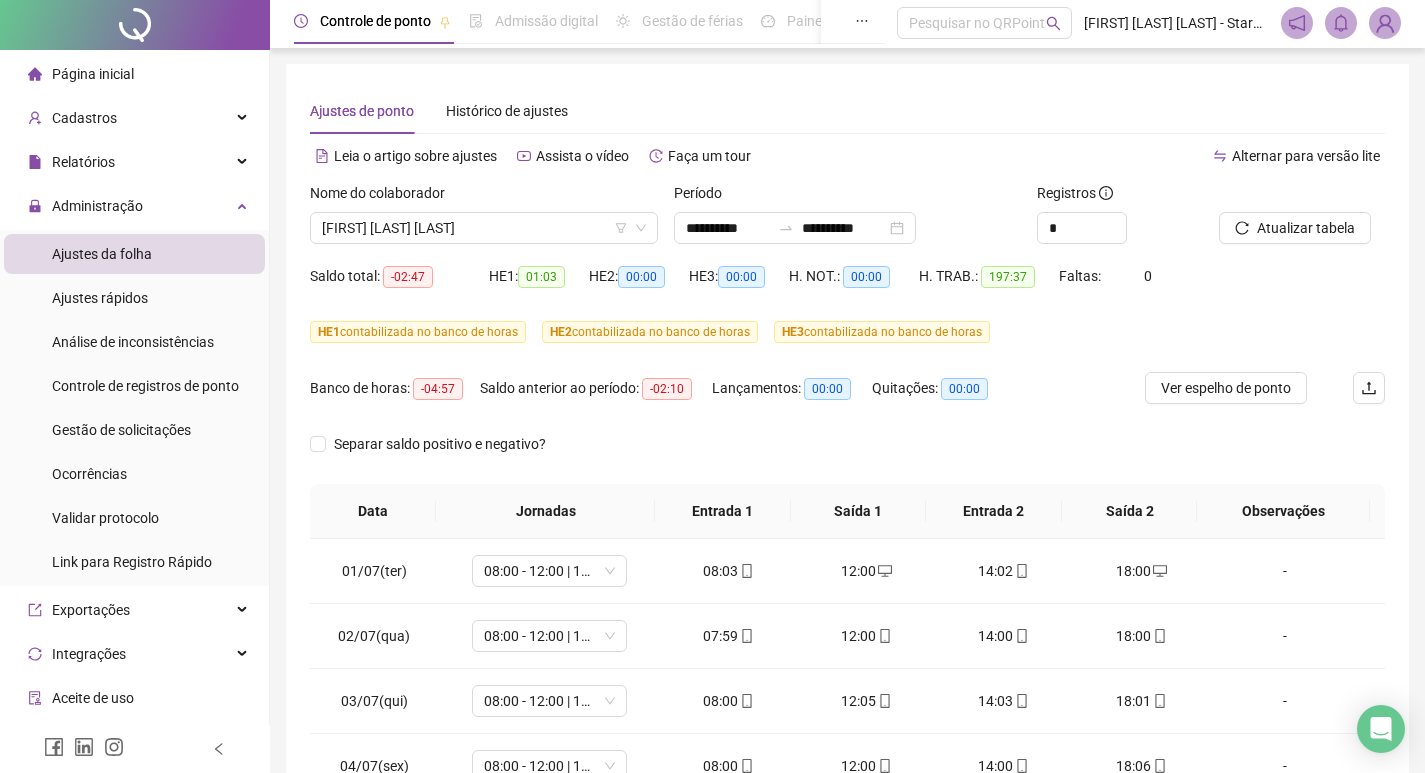 scroll, scrollTop: 100, scrollLeft: 0, axis: vertical 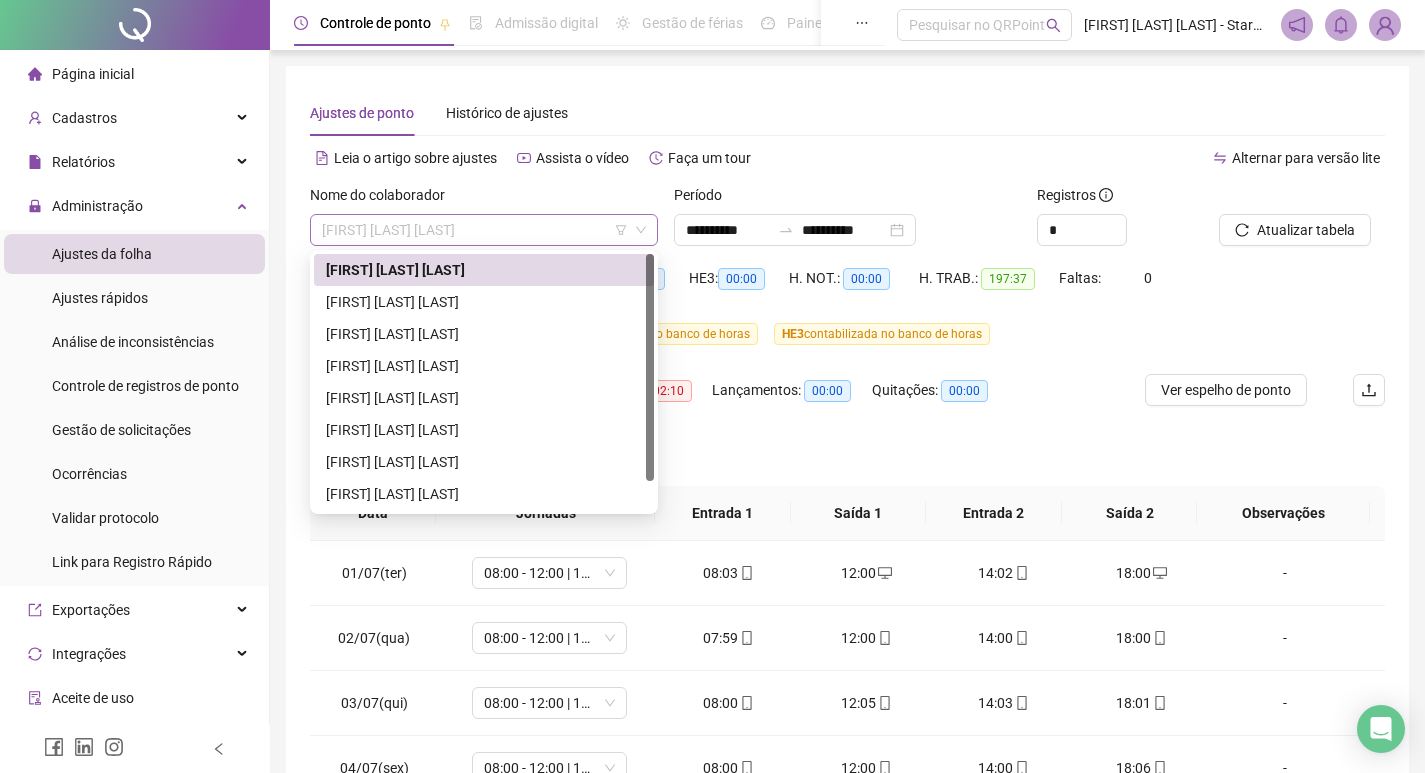 click on "[FIRST] [LAST] [LAST]" at bounding box center [484, 230] 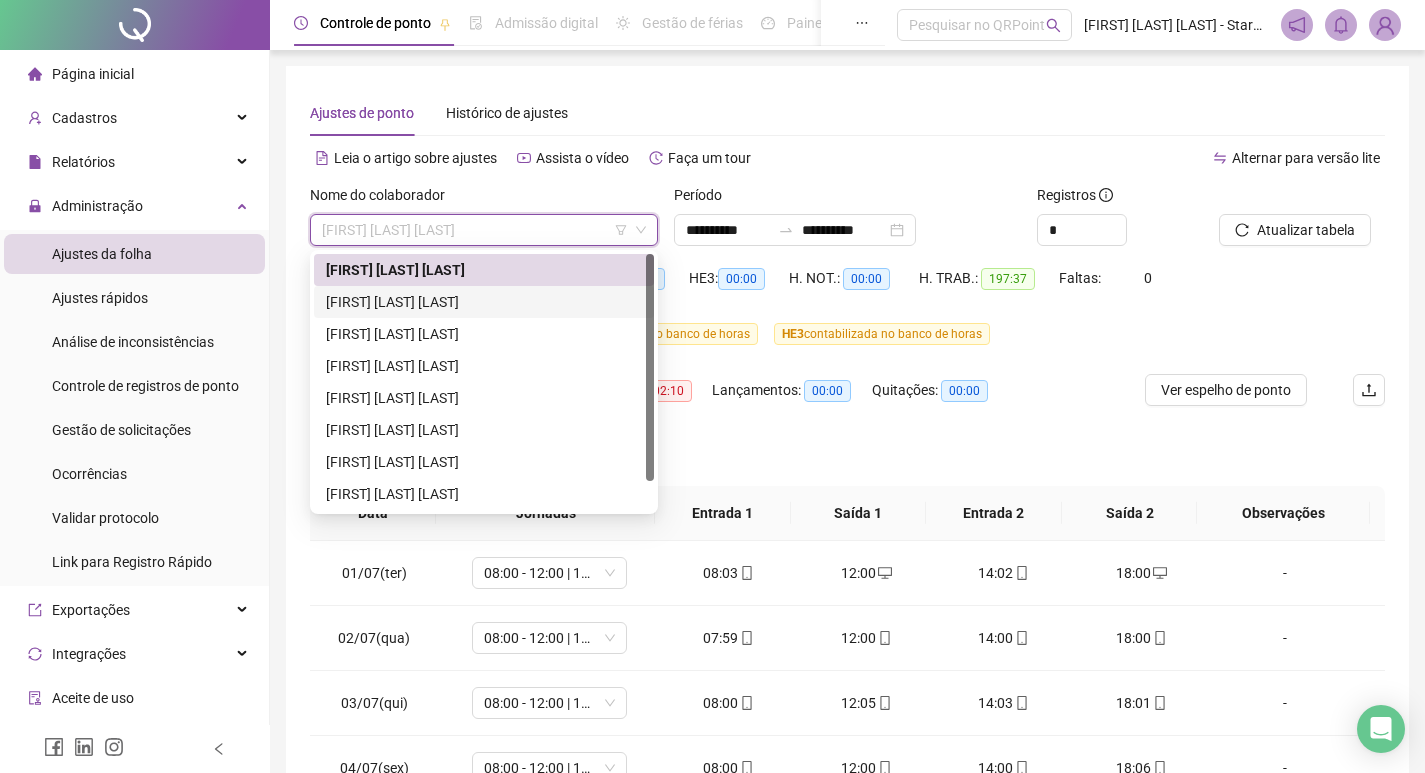 click on "[FIRST] de [LAST] [LAST]" at bounding box center [484, 302] 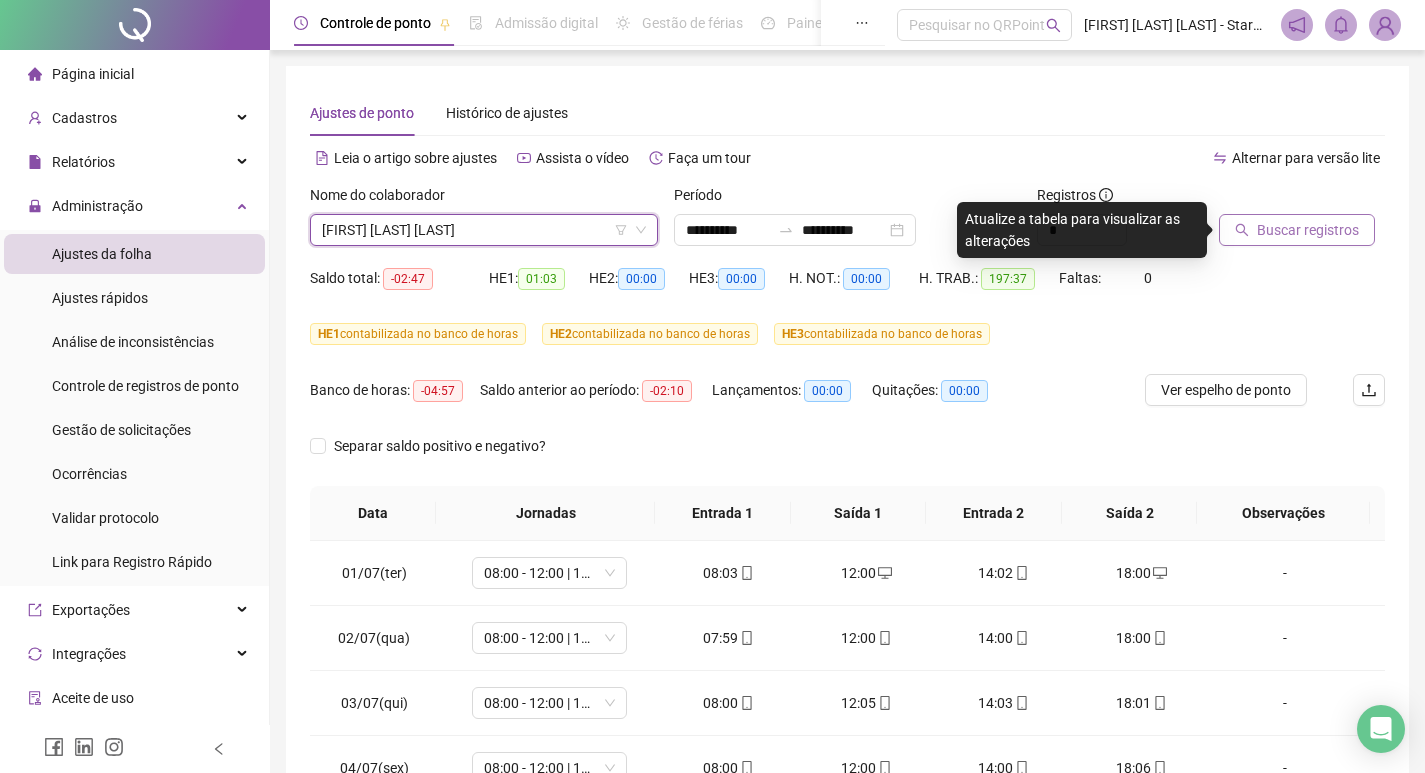 click on "Buscar registros" at bounding box center (1297, 230) 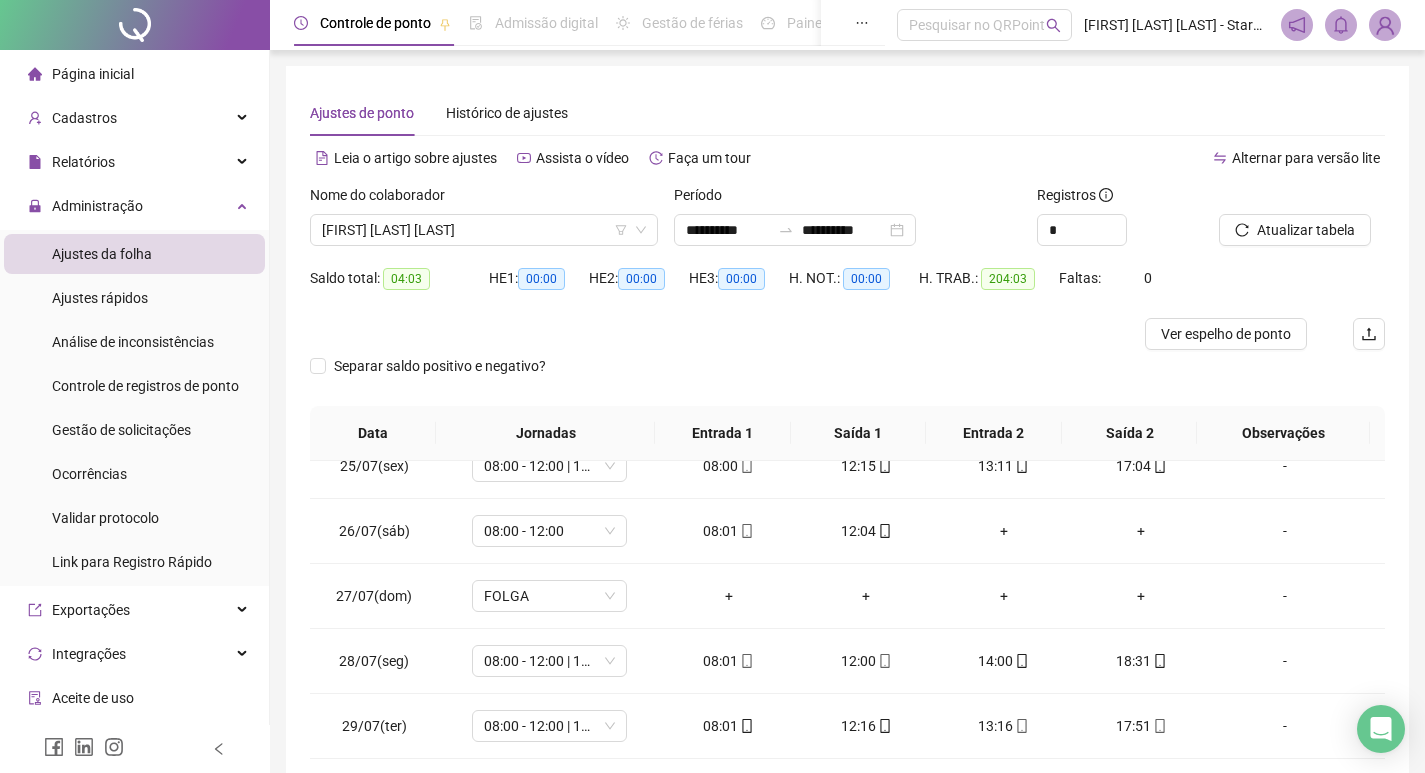scroll, scrollTop: 1588, scrollLeft: 0, axis: vertical 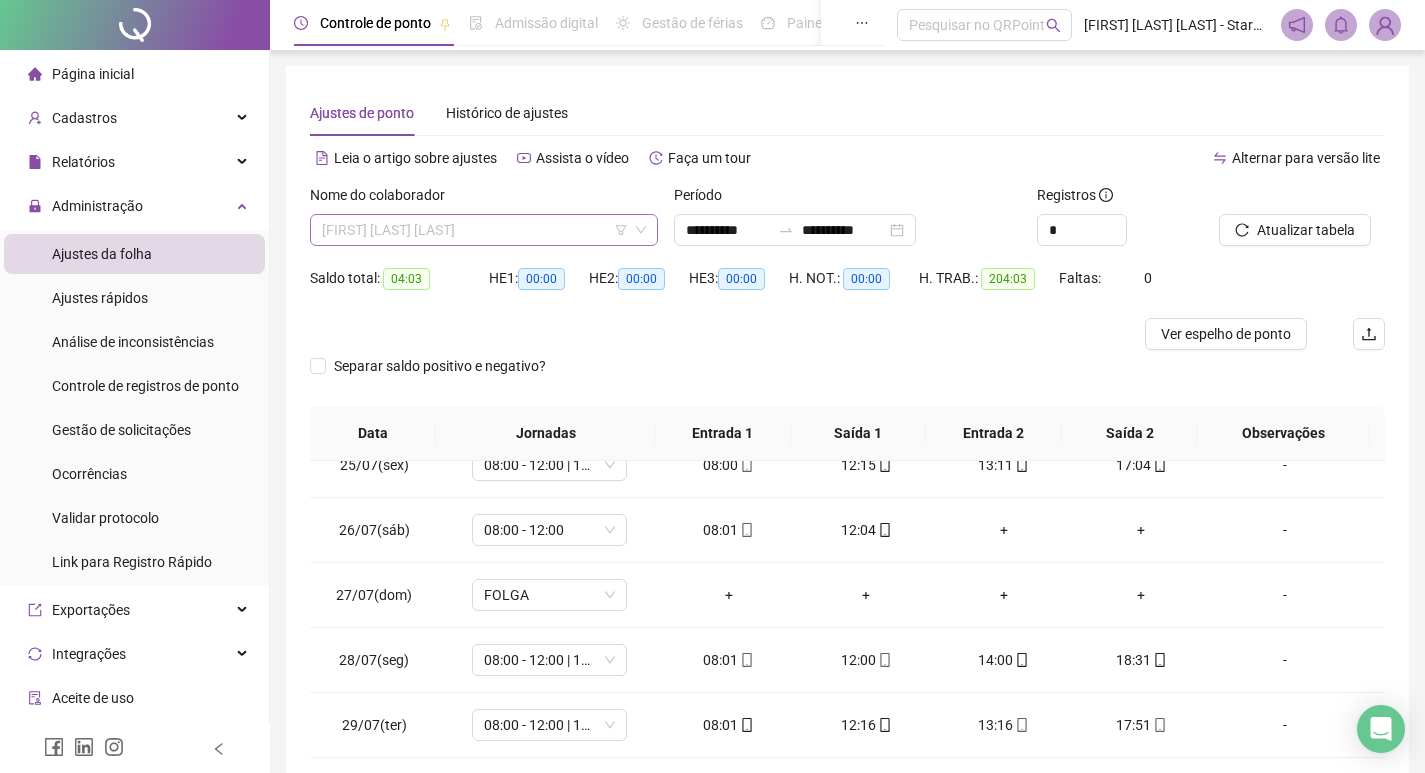 click on "[FIRST] de [LAST] [LAST]" at bounding box center (484, 230) 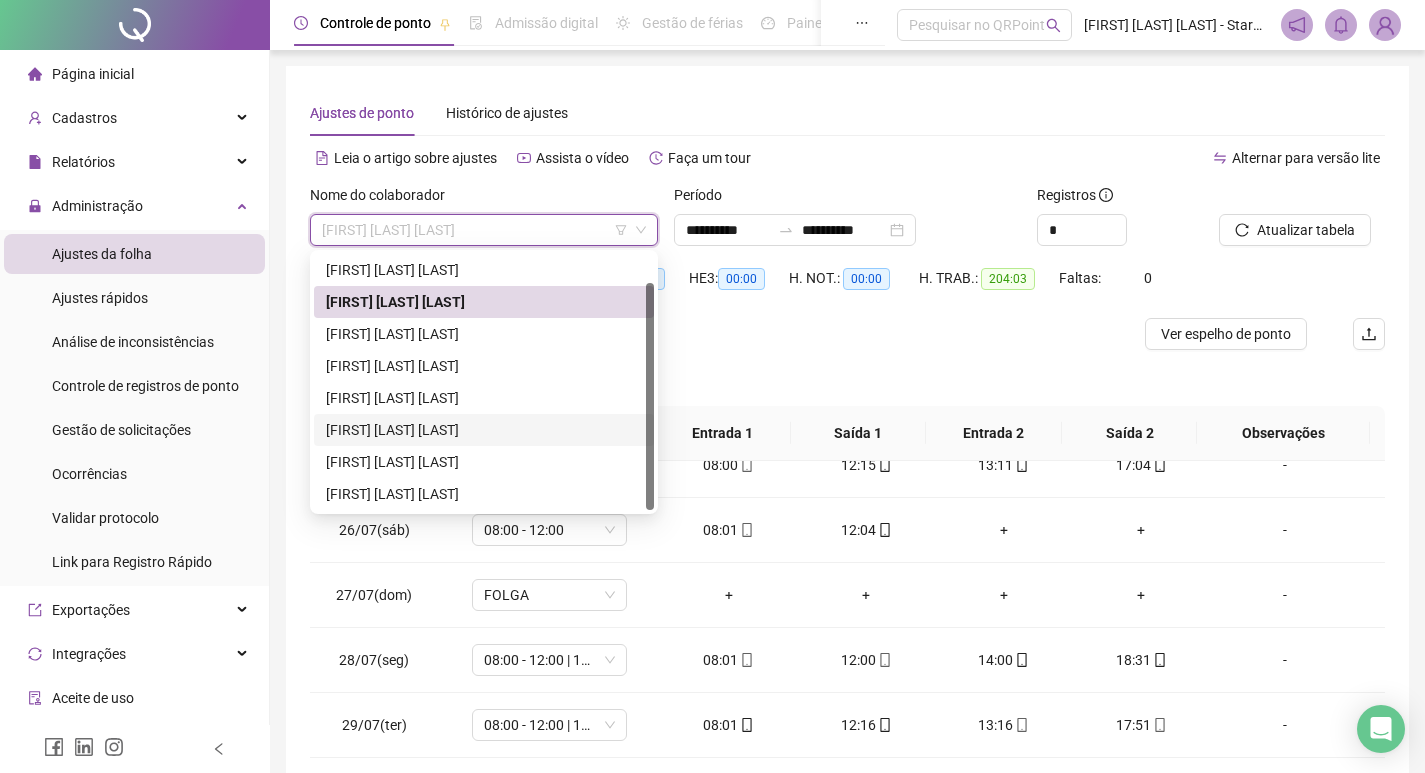 scroll, scrollTop: 32, scrollLeft: 0, axis: vertical 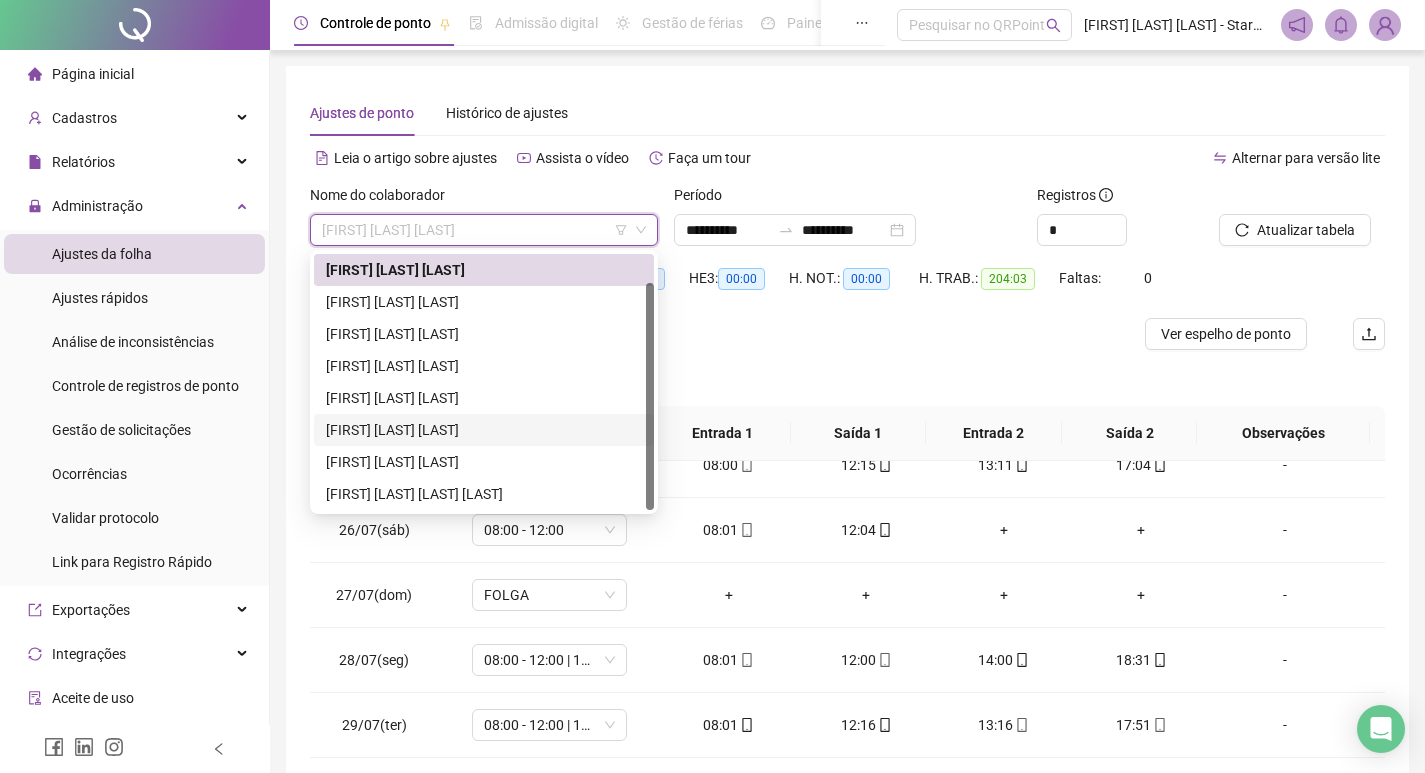 click on "[FIRST] [LAST] [LAST]" at bounding box center (484, 430) 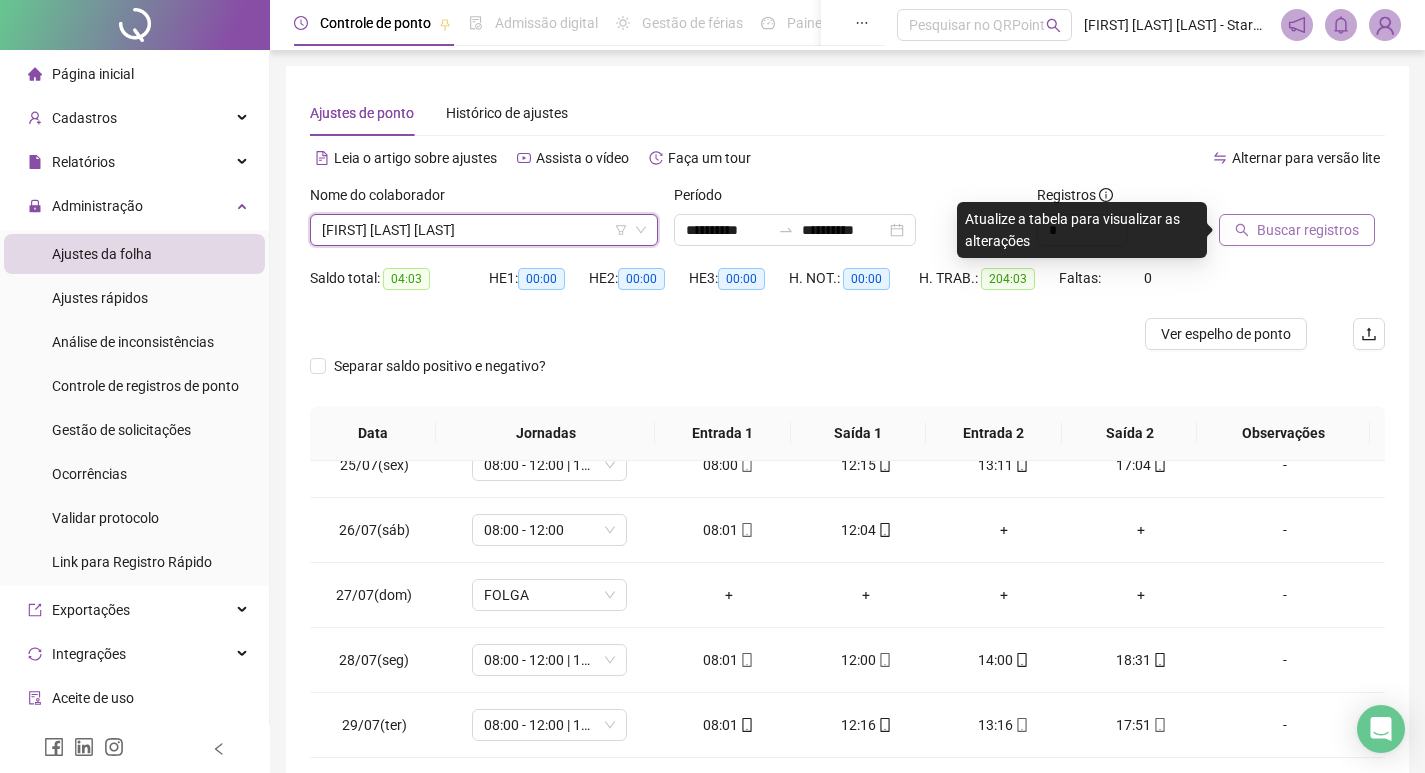 click on "Buscar registros" at bounding box center (1308, 230) 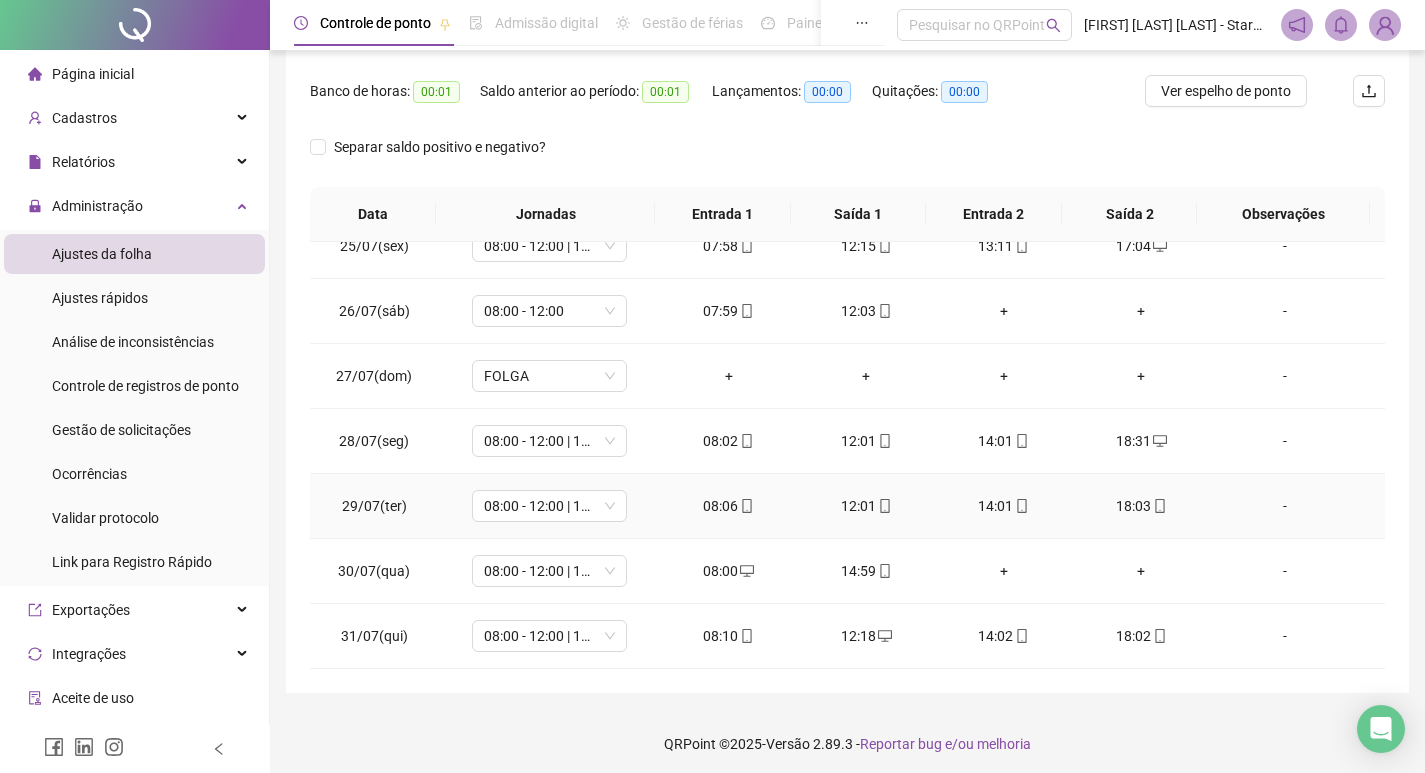 scroll, scrollTop: 305, scrollLeft: 0, axis: vertical 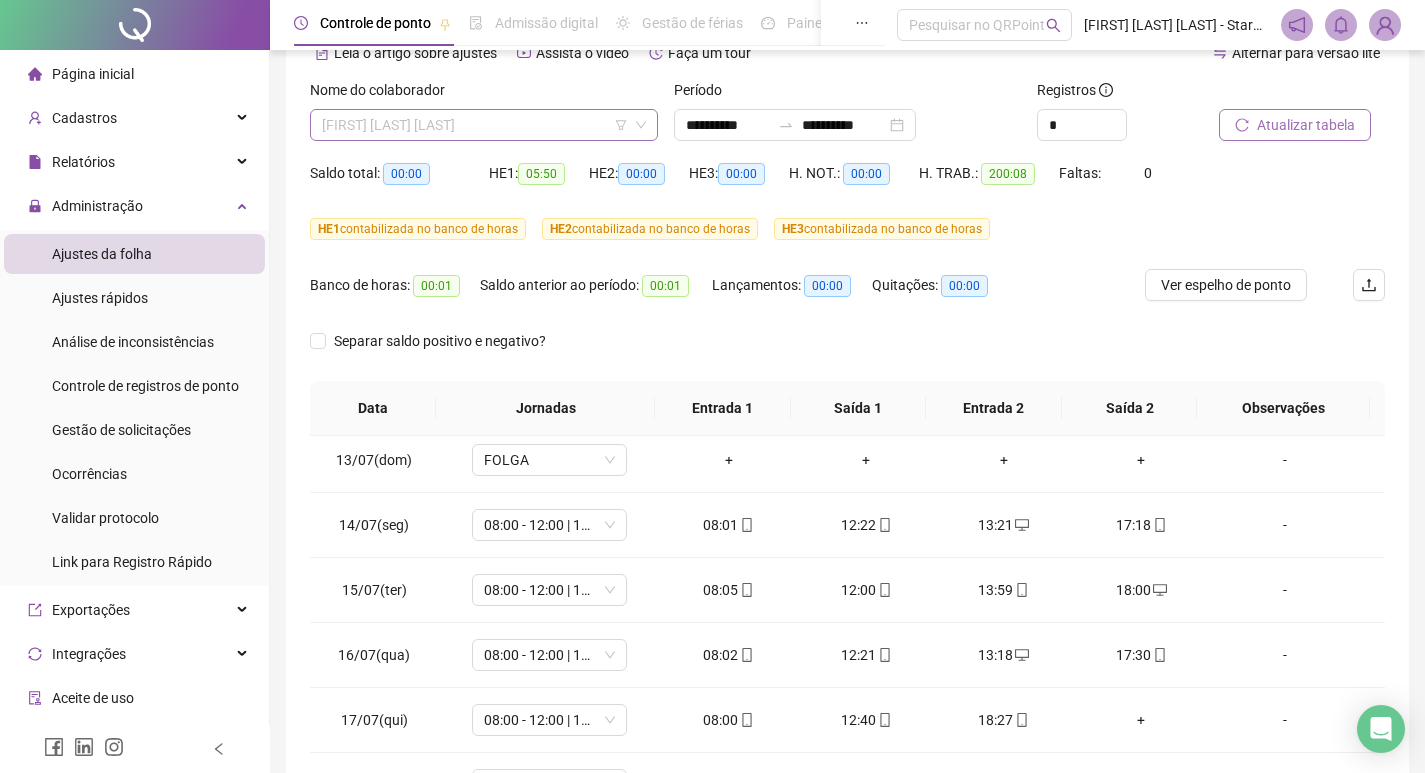 click on "[FIRST] [LAST] [LAST]" at bounding box center [484, 125] 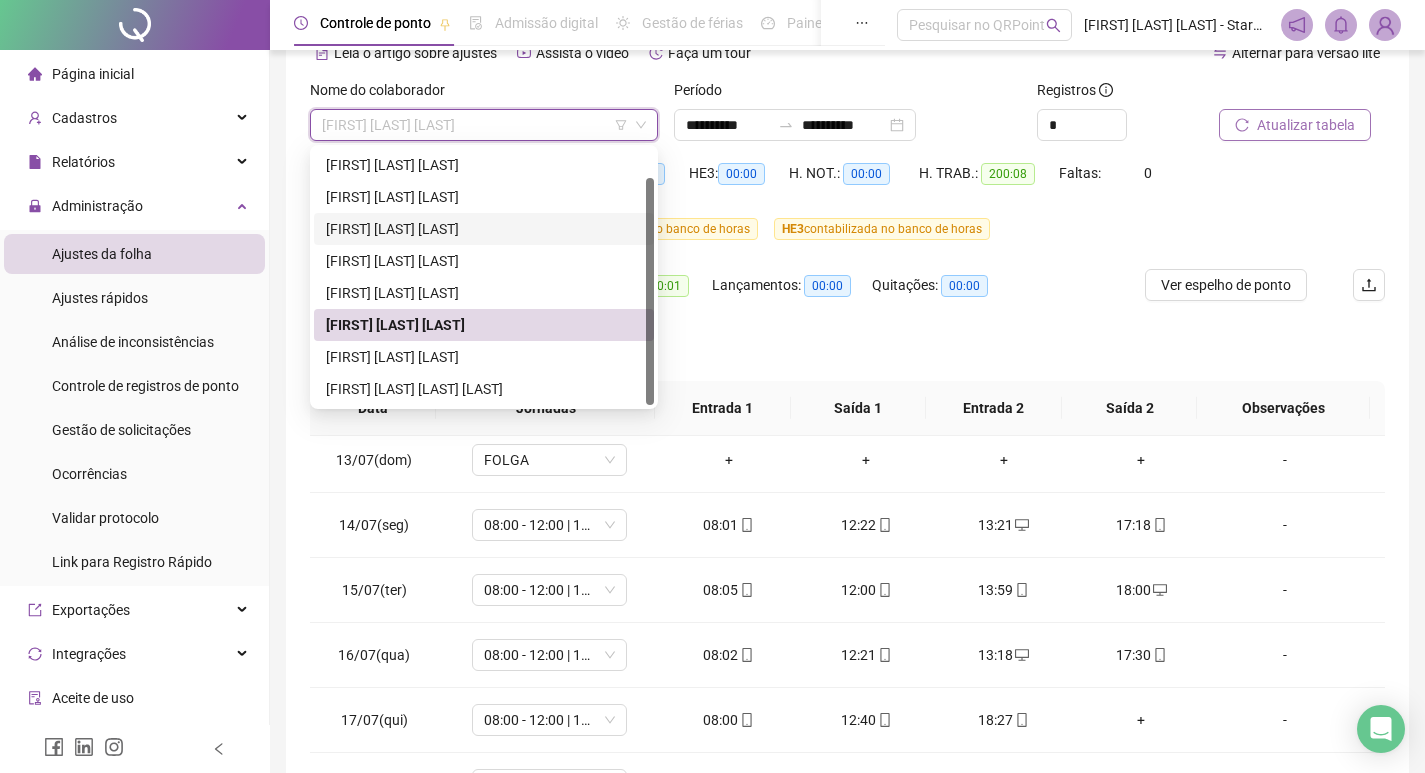 click on "[FIRST] [LAST] [LAST]" at bounding box center (484, 229) 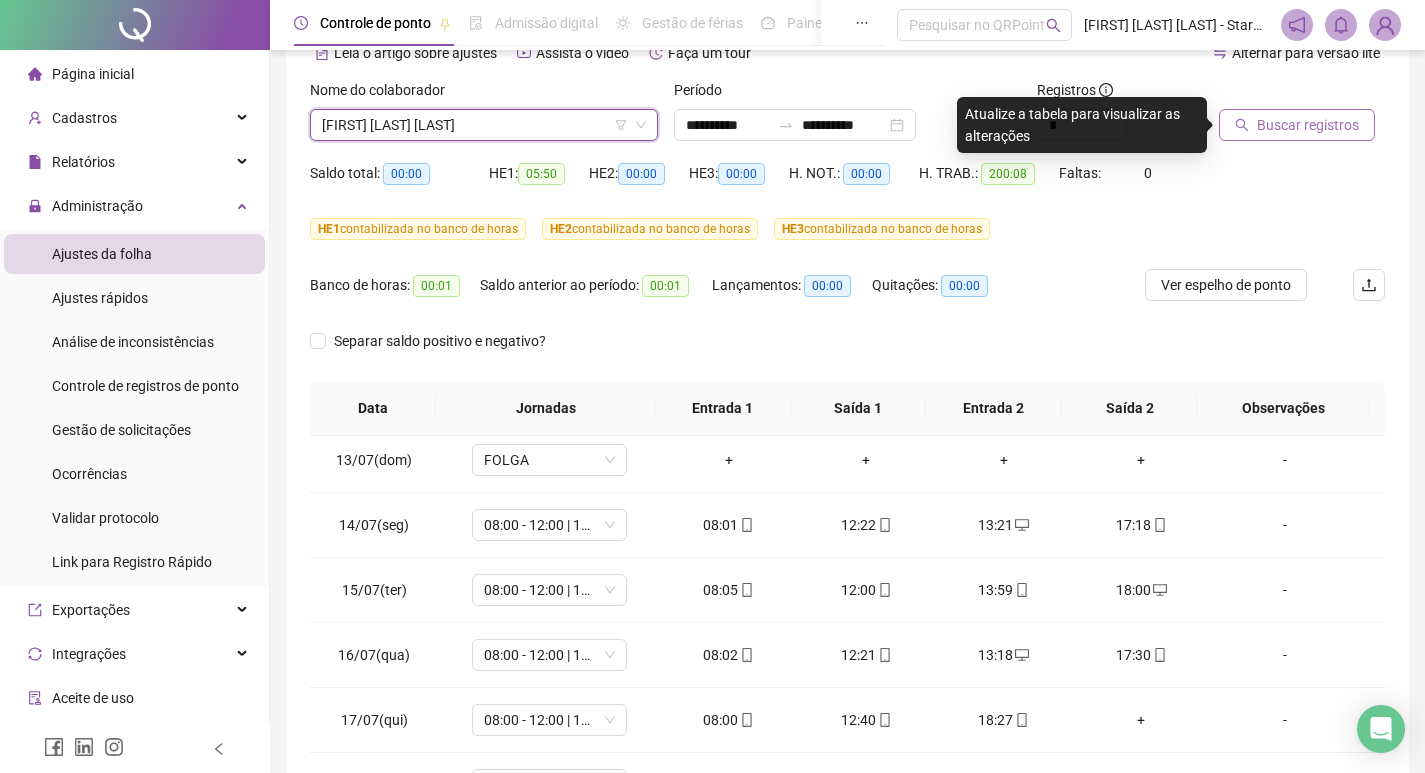 click on "Buscar registros" at bounding box center (1308, 125) 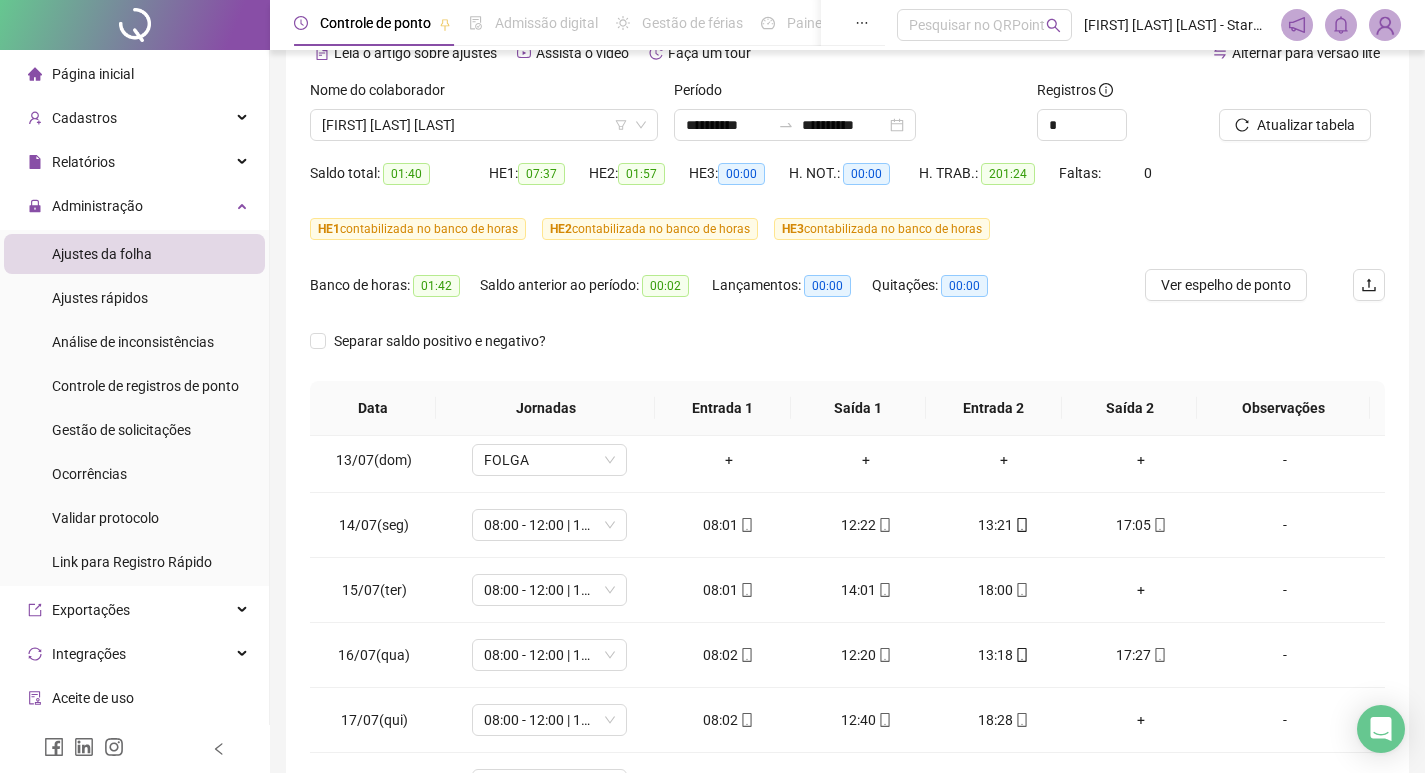 scroll, scrollTop: 205, scrollLeft: 0, axis: vertical 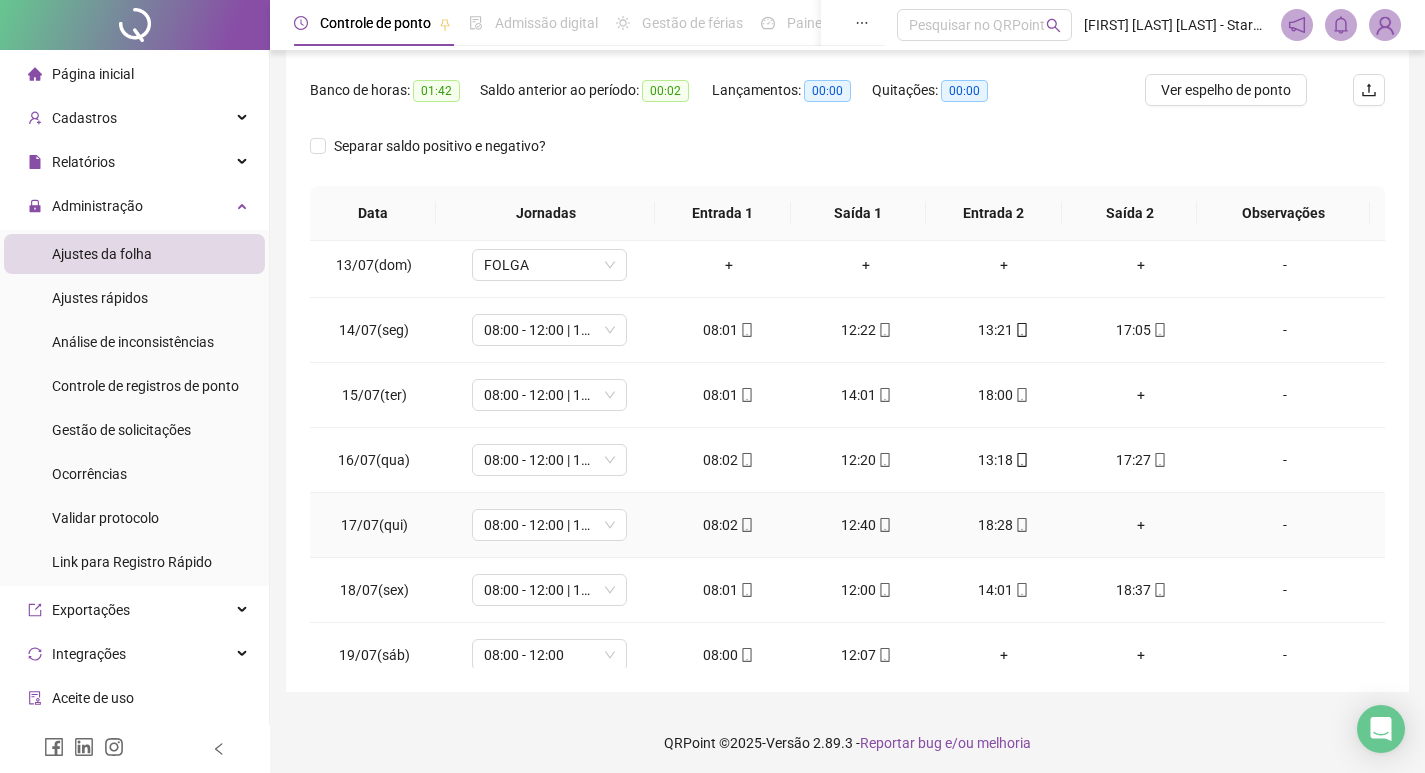 click on "+" at bounding box center [1142, 525] 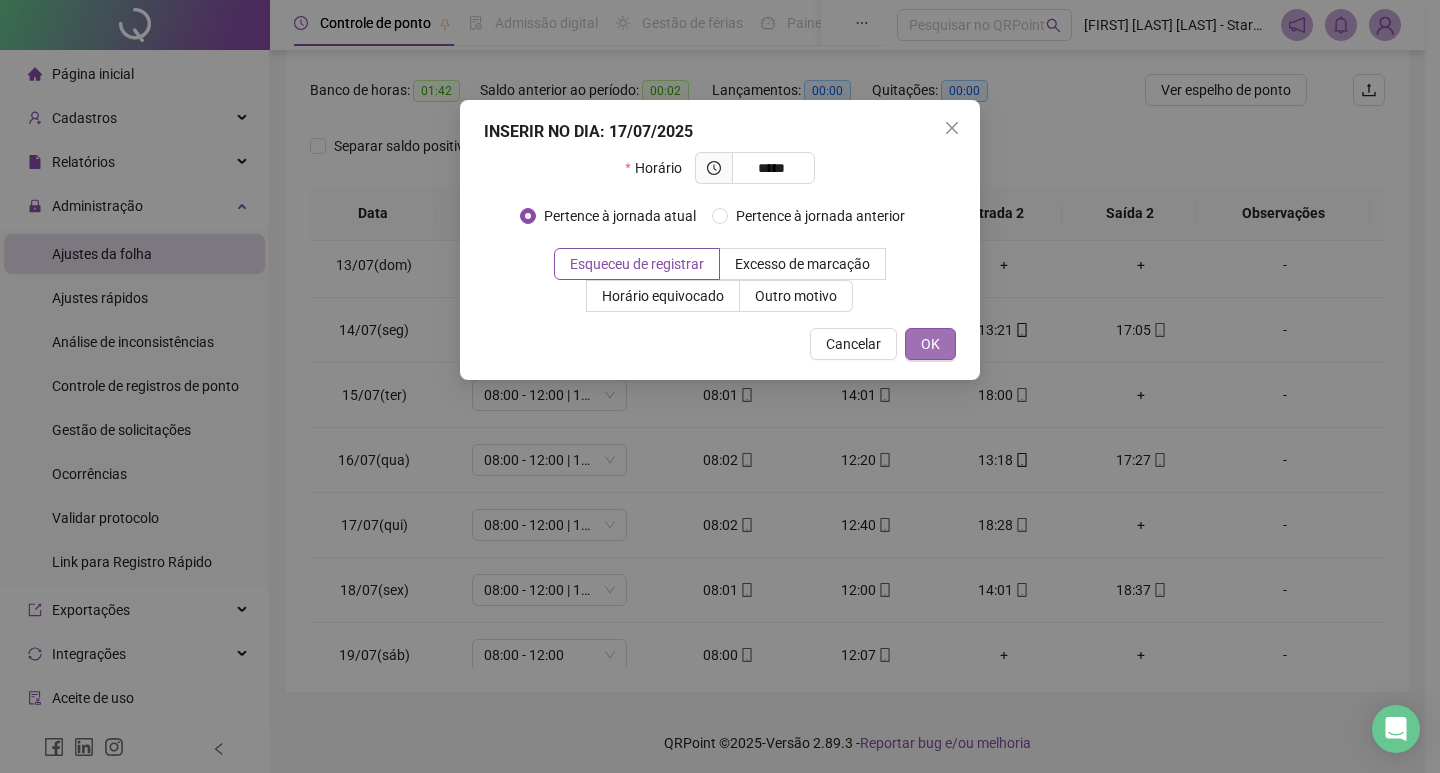 type on "*****" 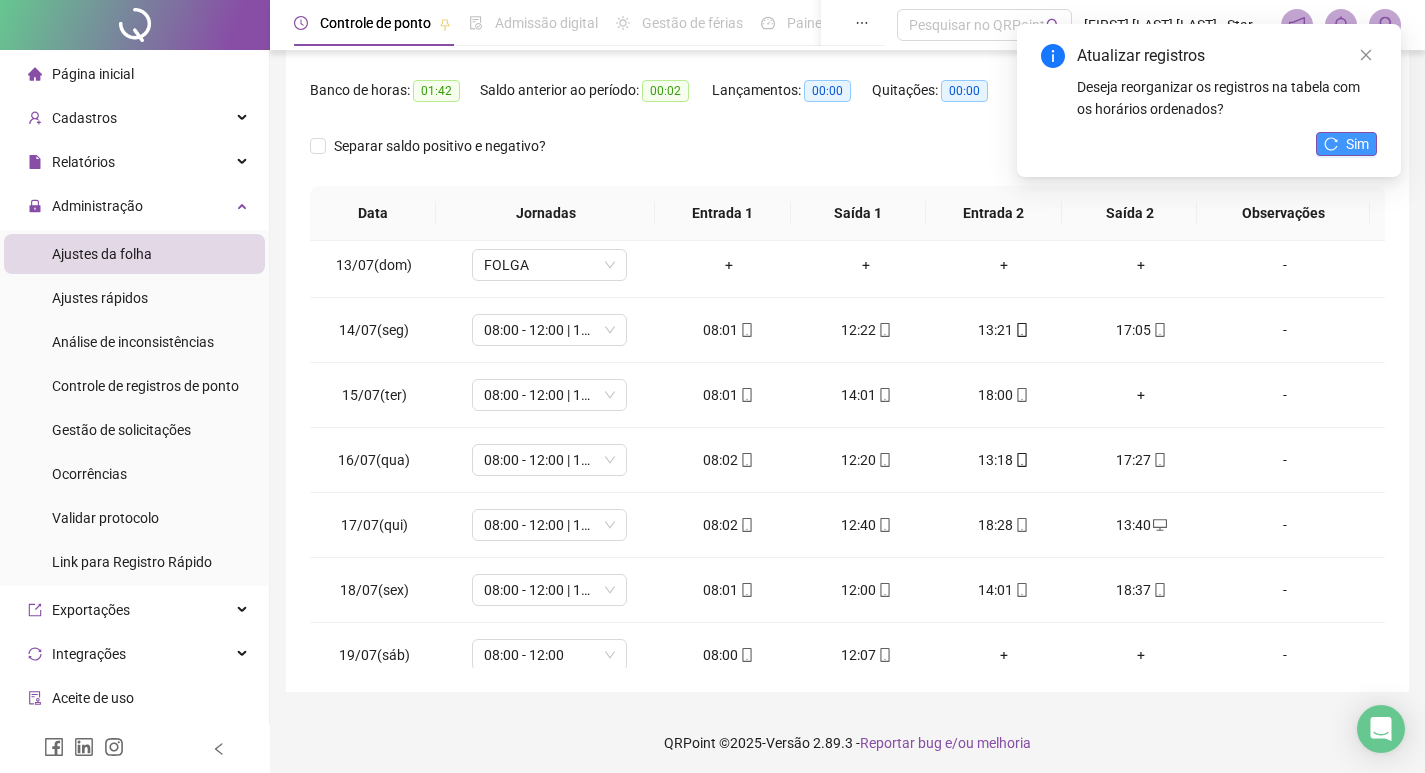 click on "Sim" at bounding box center (1357, 144) 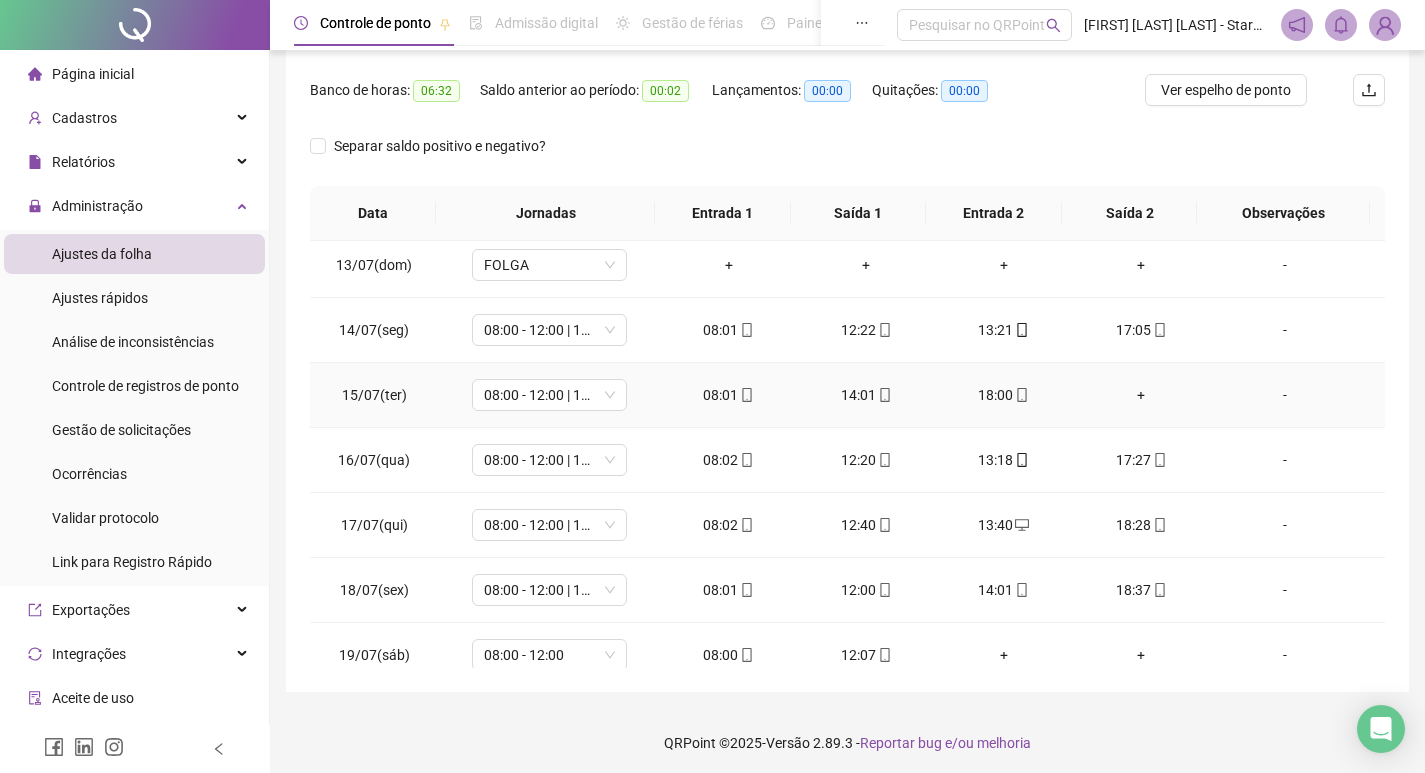 click on "+" at bounding box center [1142, 395] 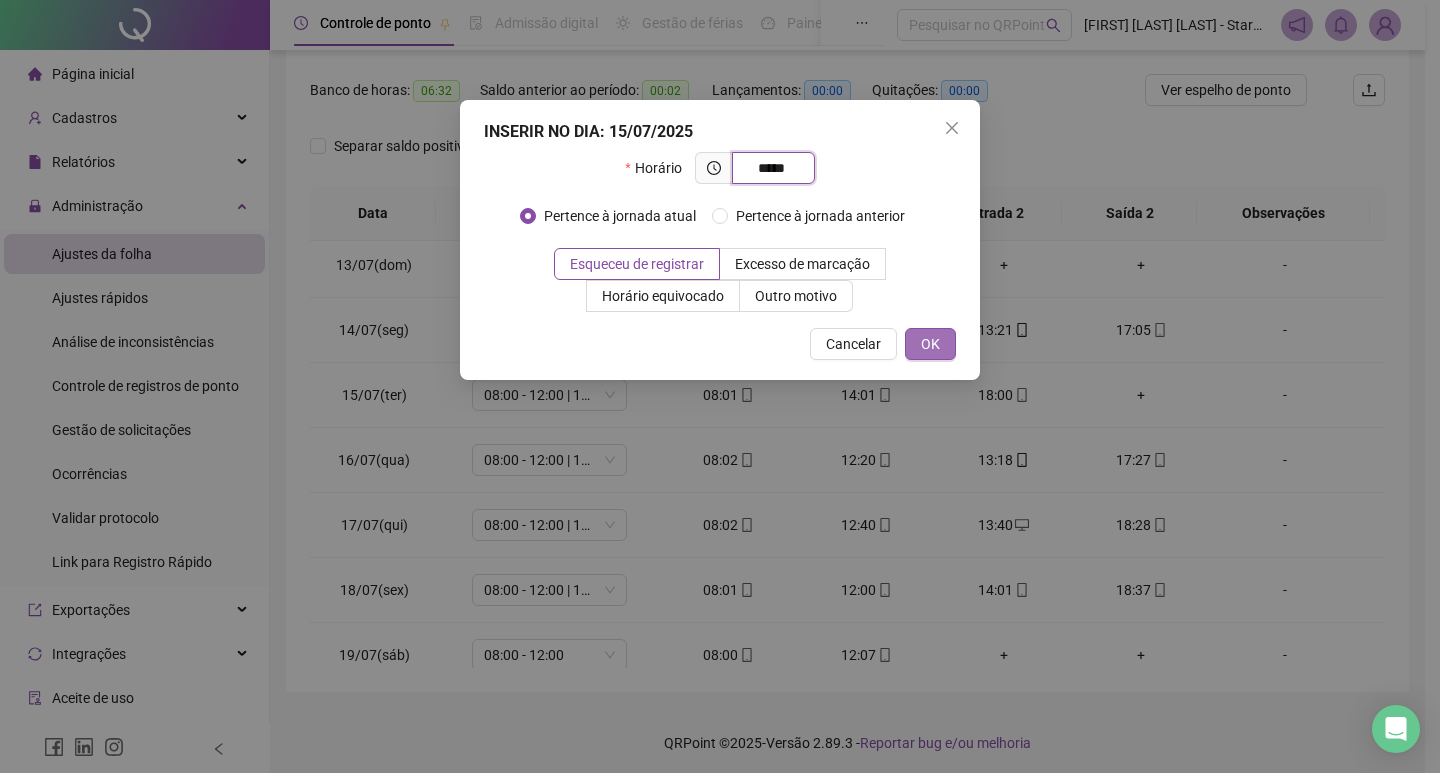 type on "*****" 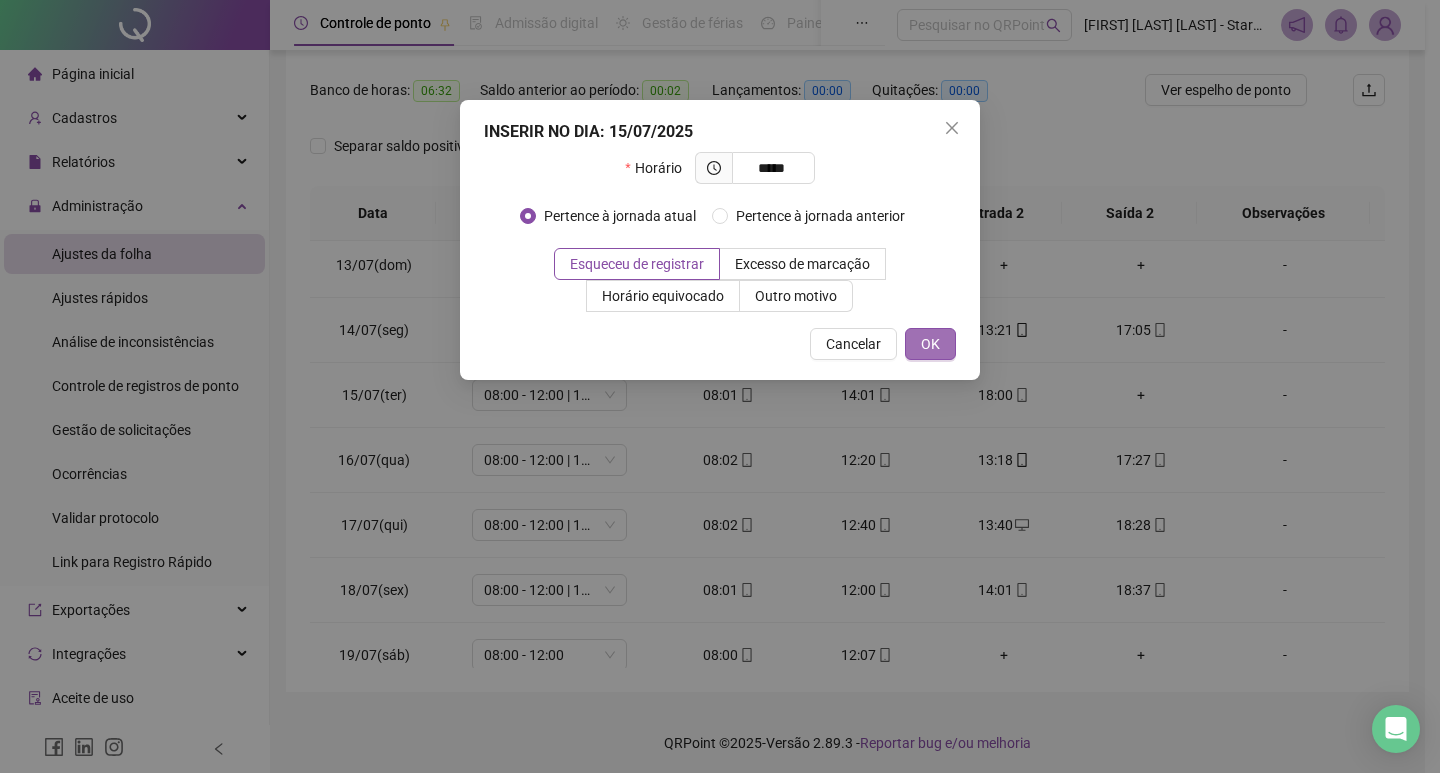 click on "OK" at bounding box center (930, 344) 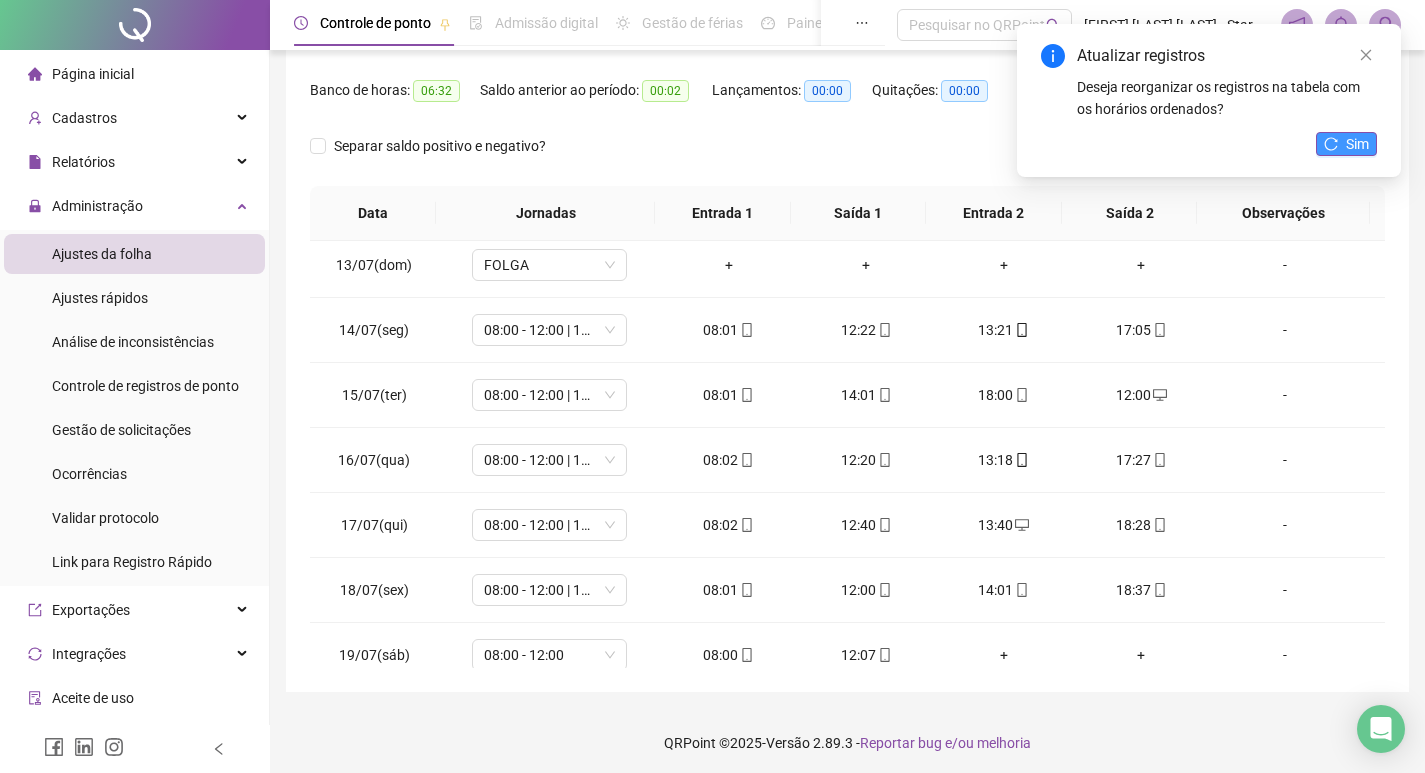 click 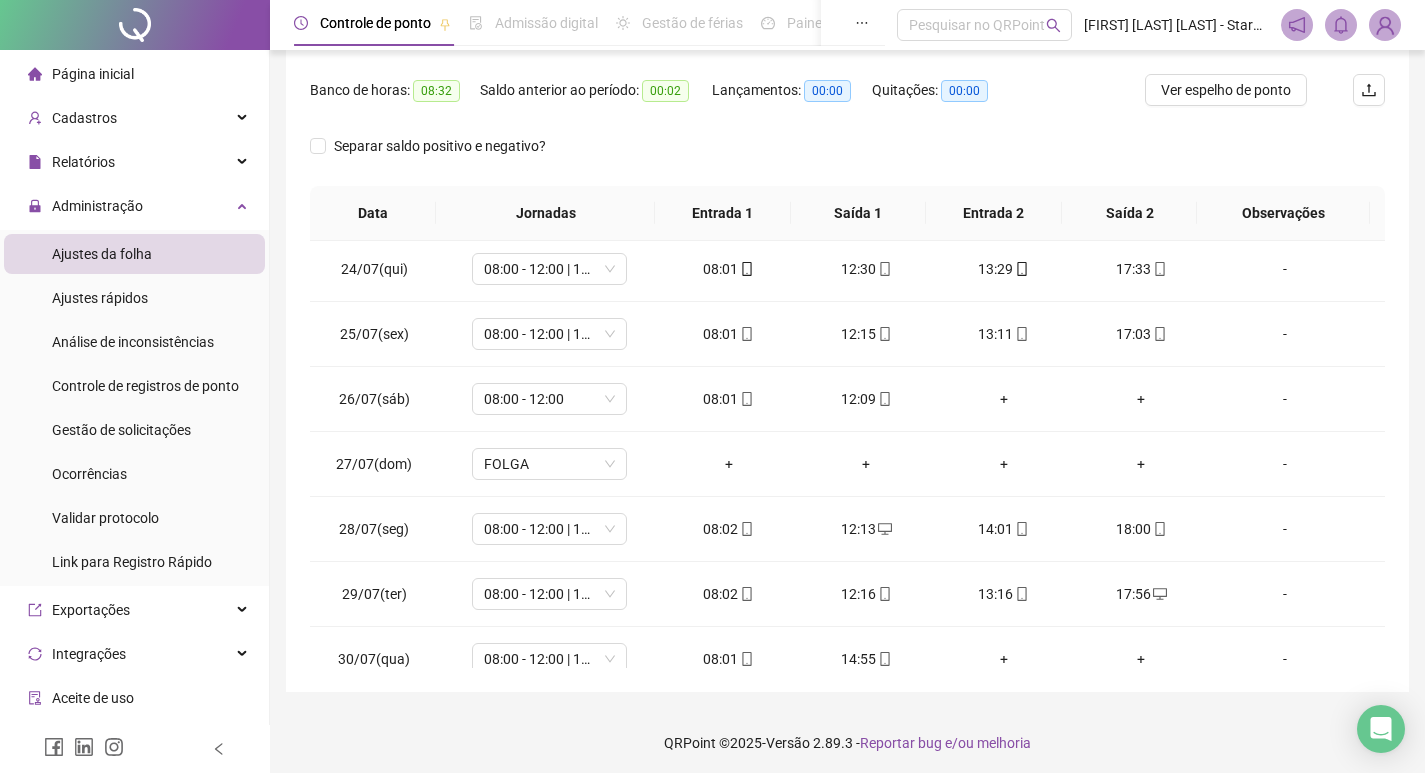 scroll, scrollTop: 1588, scrollLeft: 0, axis: vertical 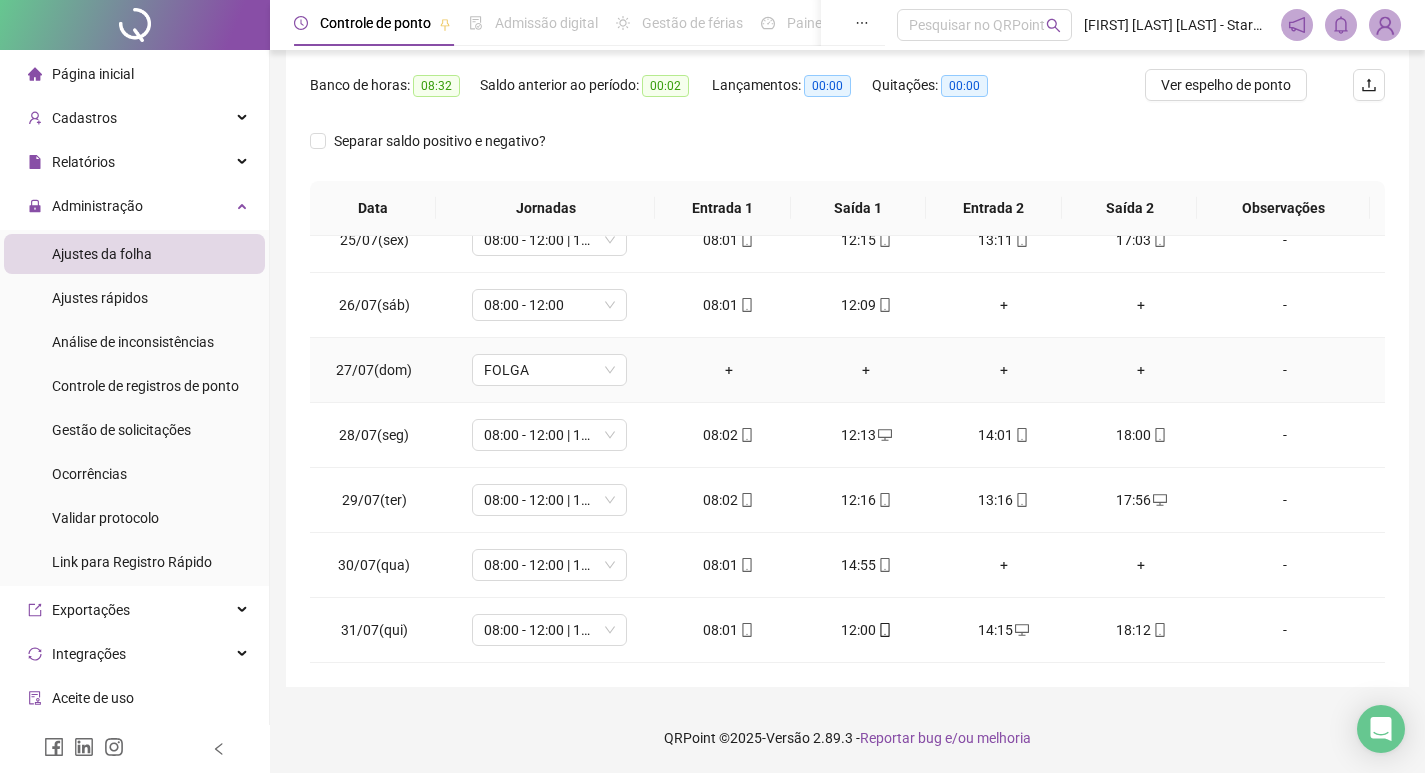 click on "+" at bounding box center (729, 370) 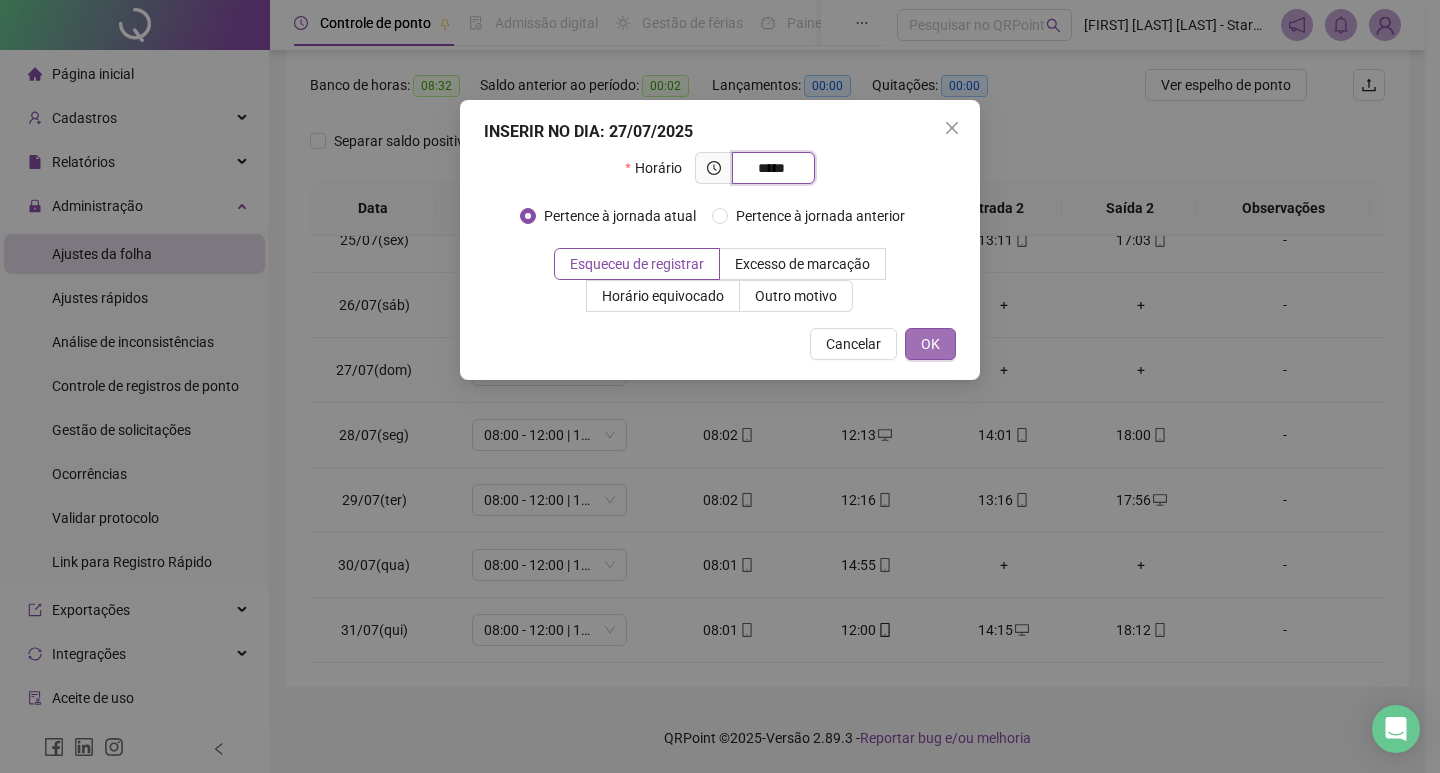 type on "*****" 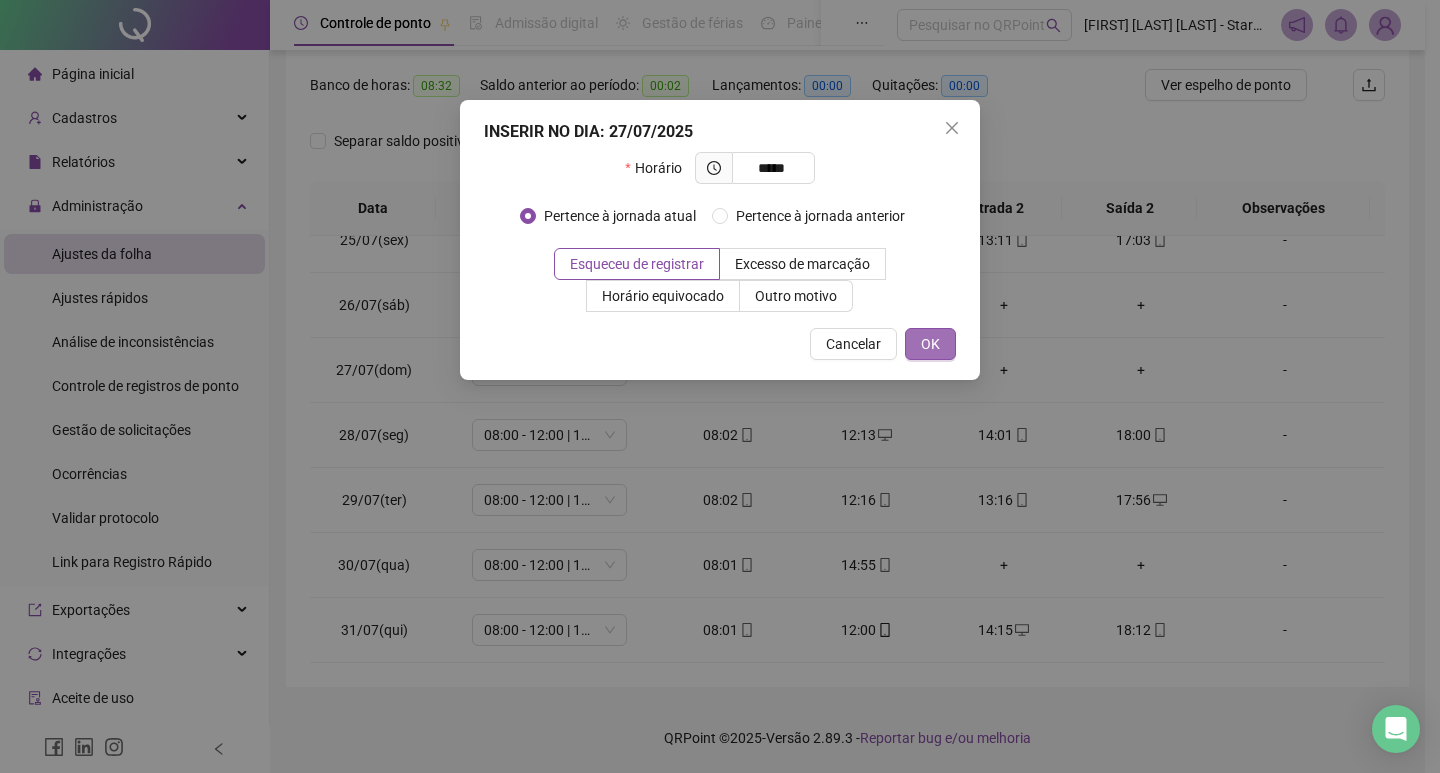 click on "OK" at bounding box center (930, 344) 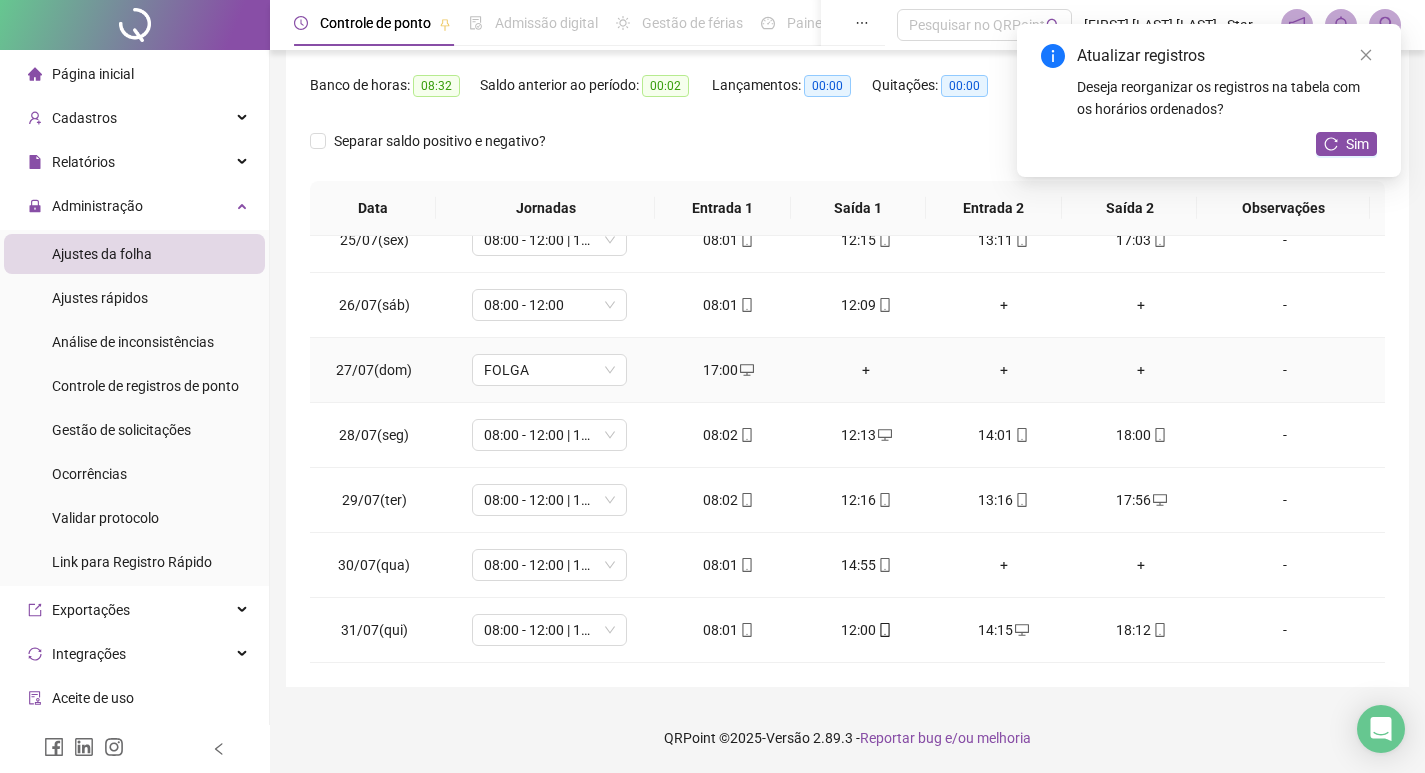 click on "+" at bounding box center [866, 370] 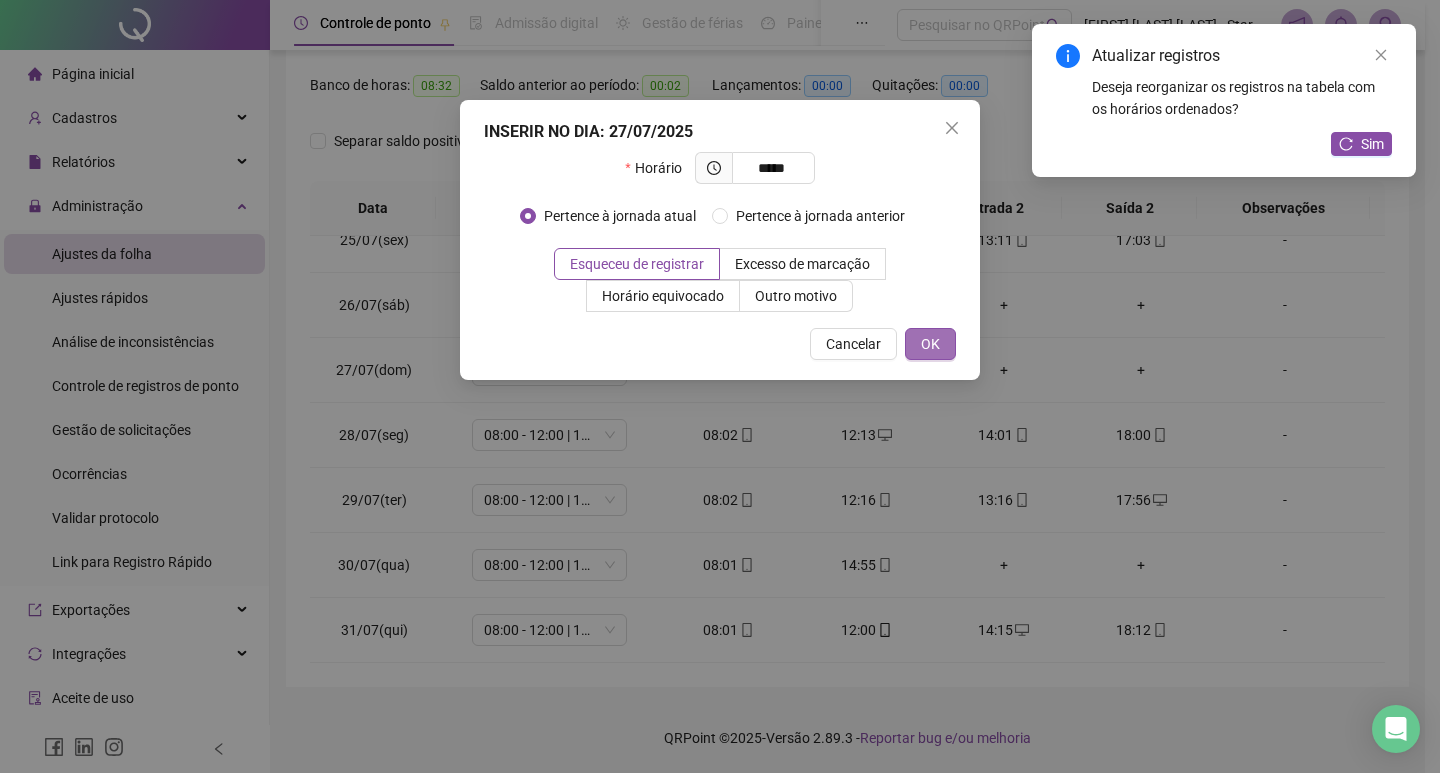 type on "*****" 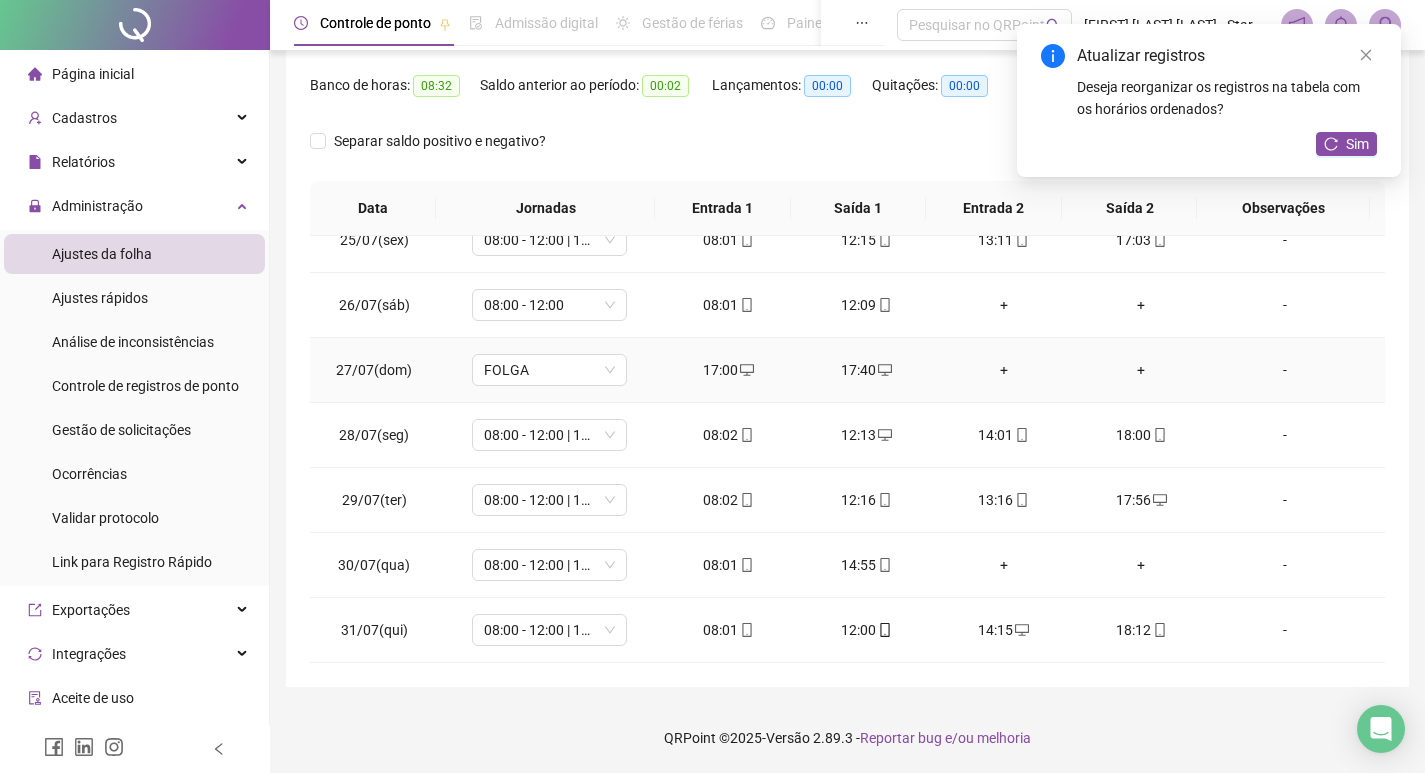 click on "17:00" at bounding box center [729, 370] 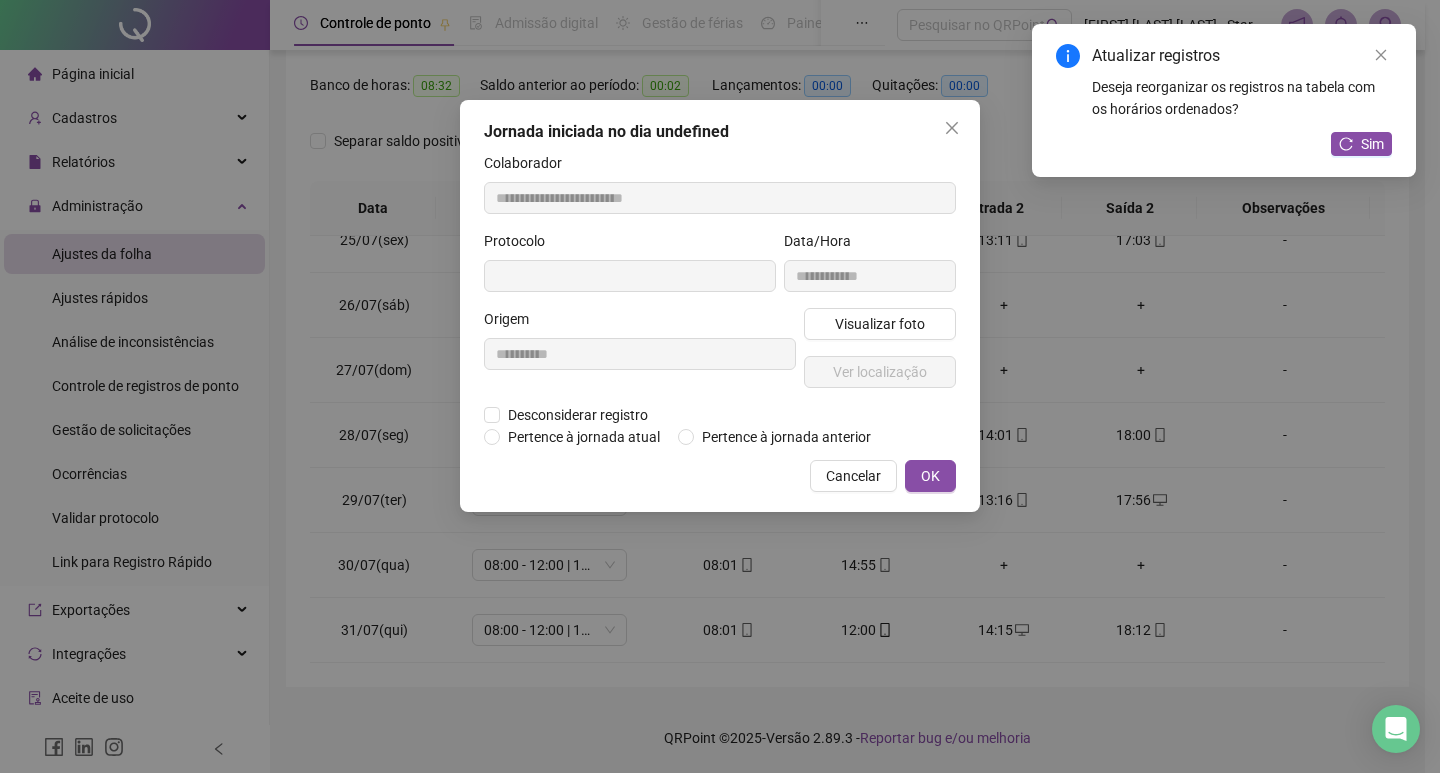 type on "**********" 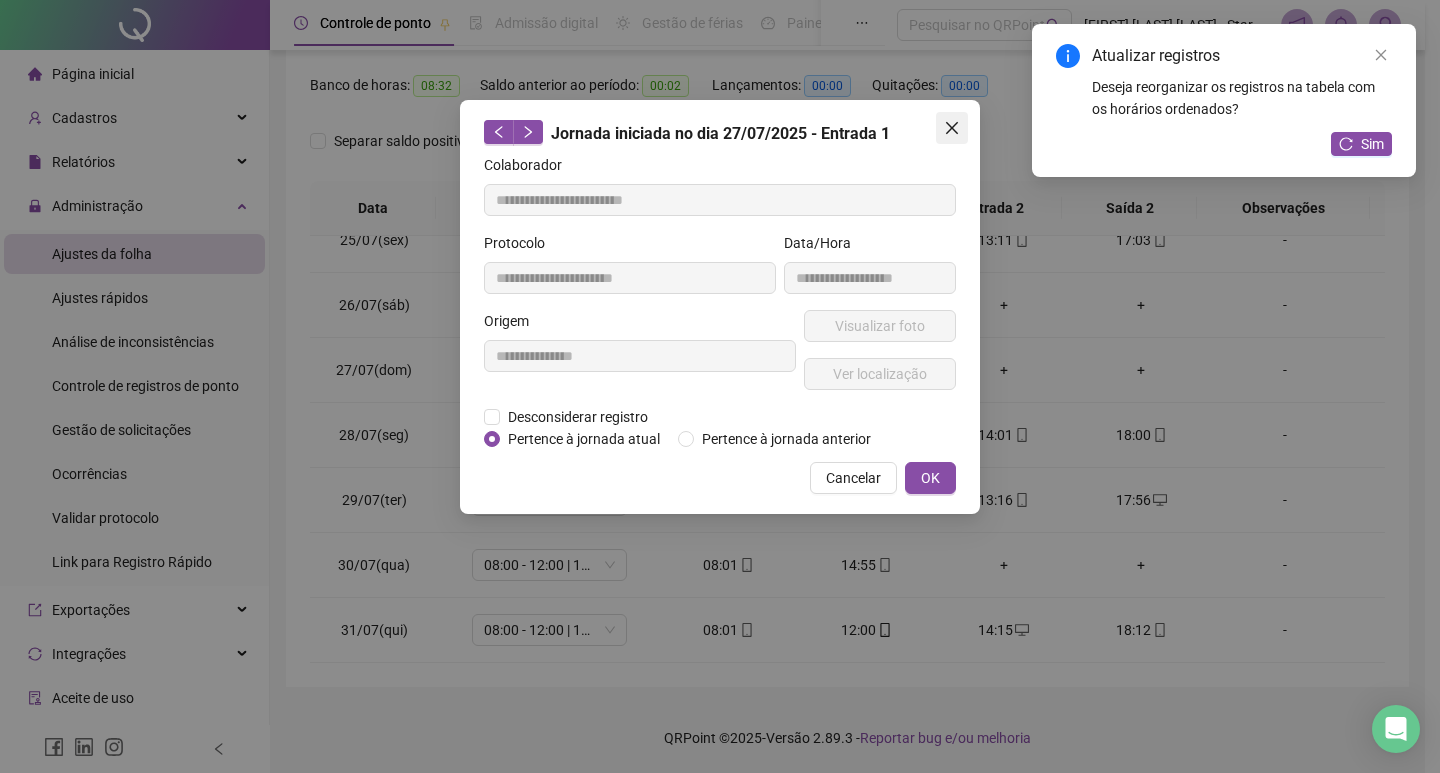 click at bounding box center (952, 128) 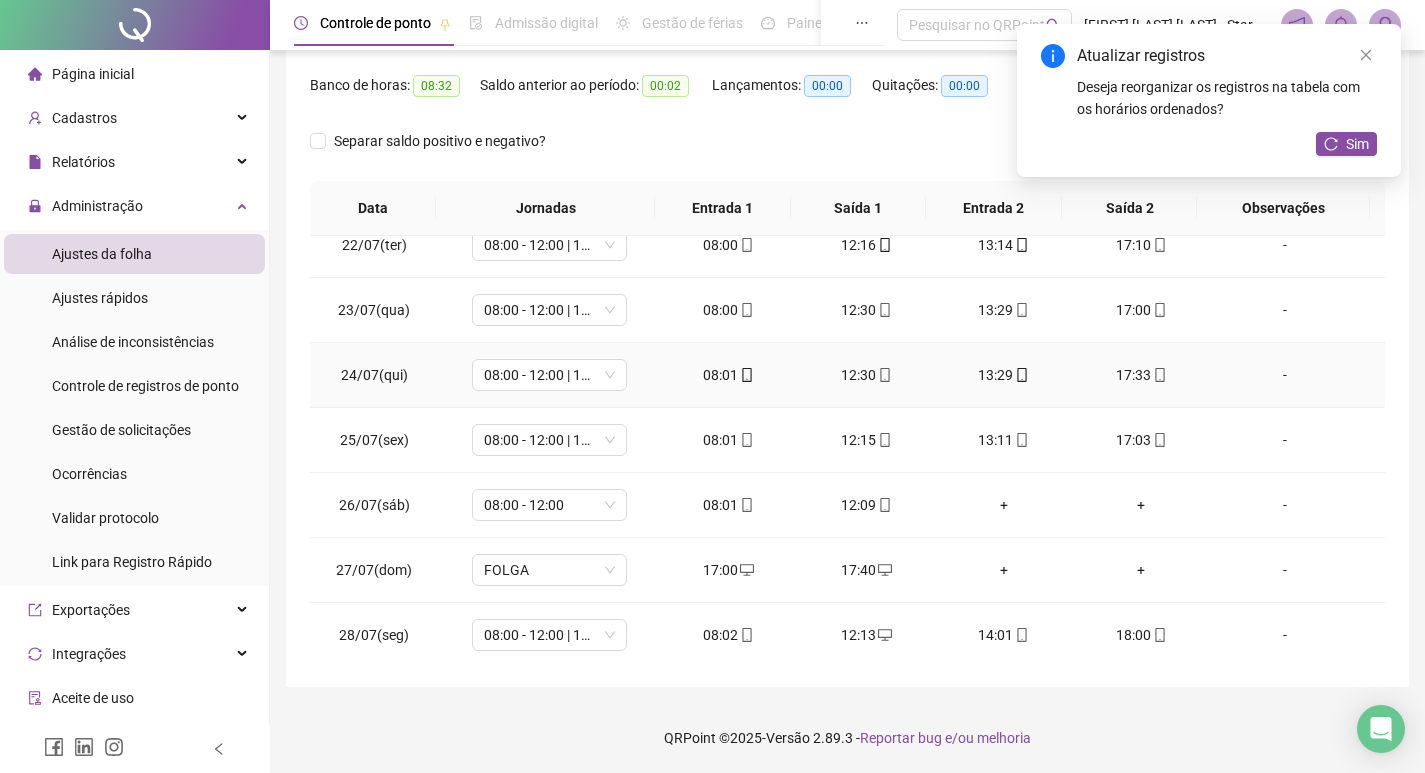 scroll, scrollTop: 1488, scrollLeft: 0, axis: vertical 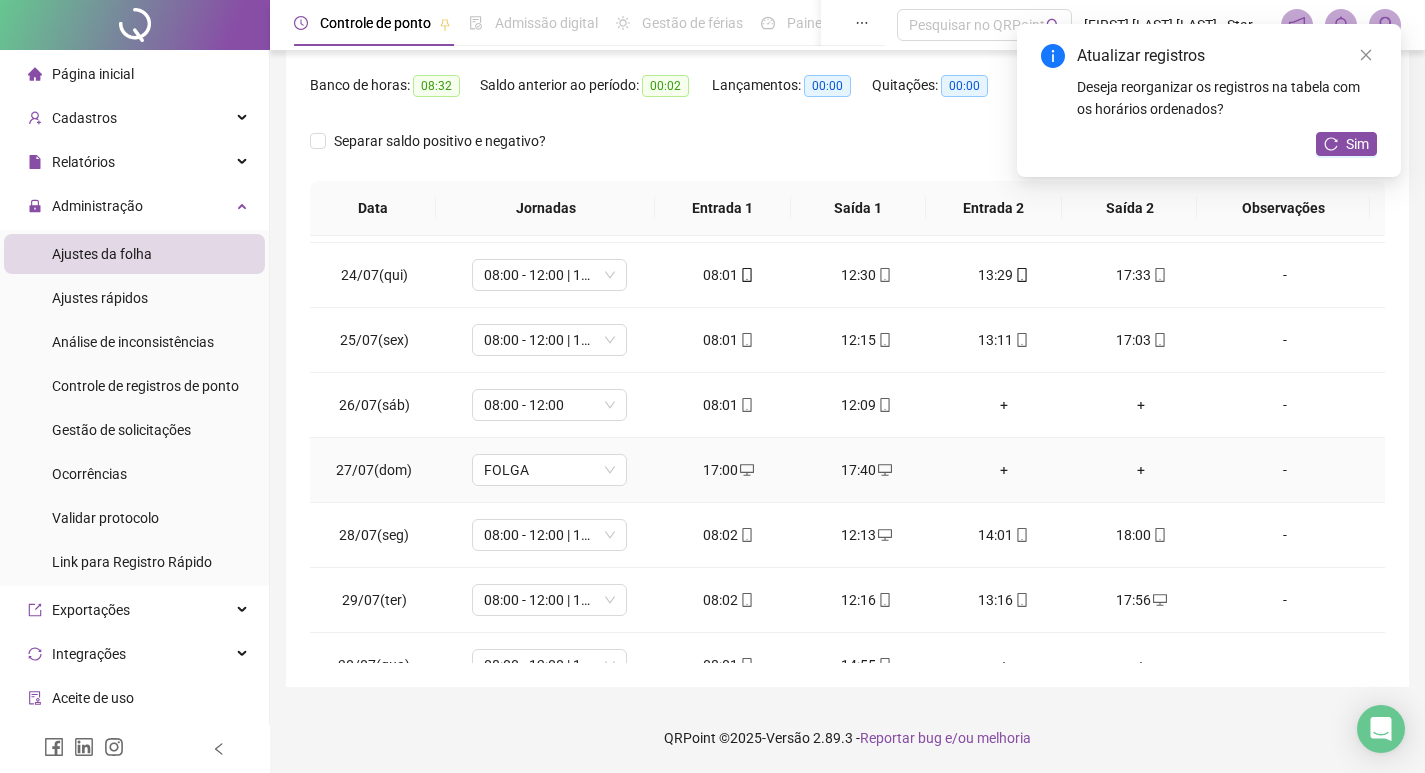click on "17:00" at bounding box center [729, 470] 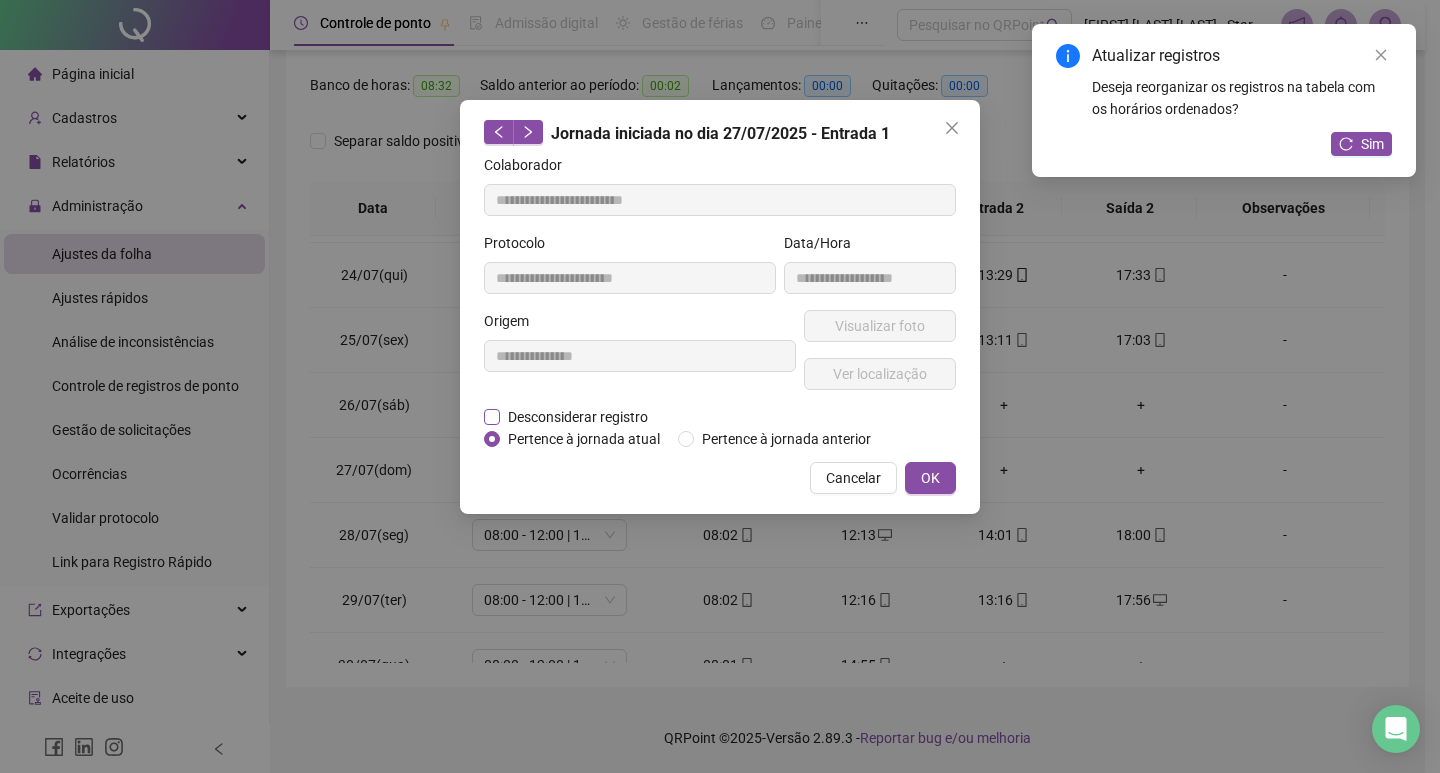 click on "Desconsiderar registro" at bounding box center (578, 417) 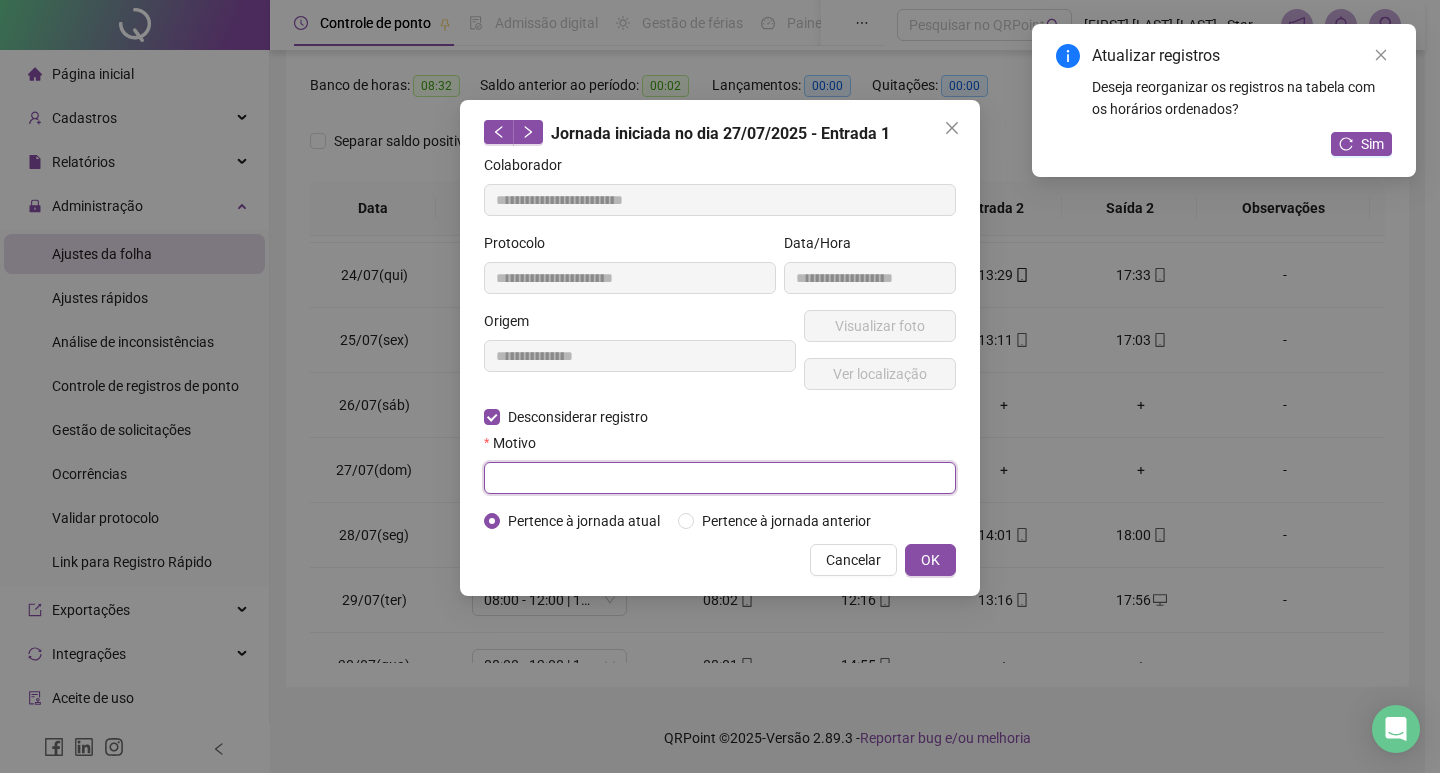 click at bounding box center (720, 478) 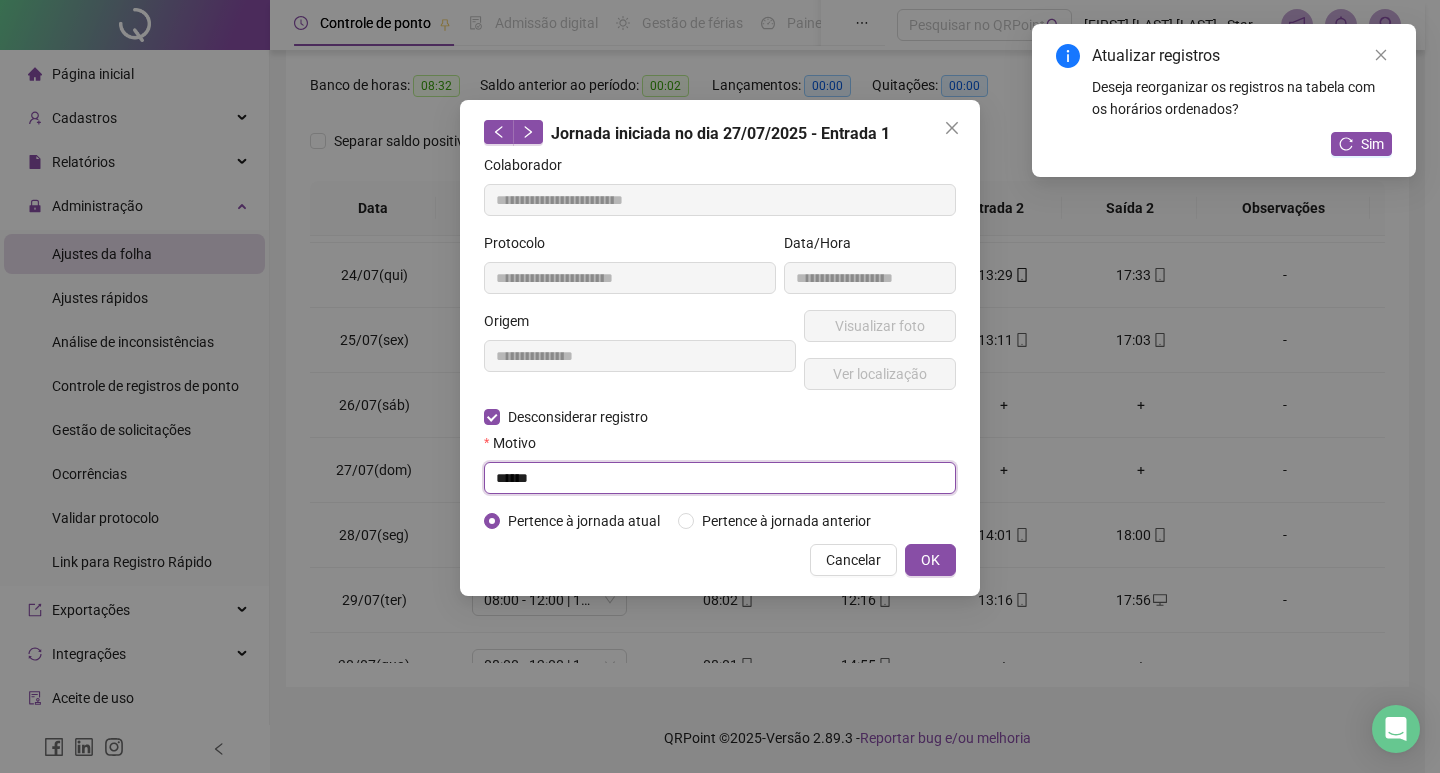 type on "******" 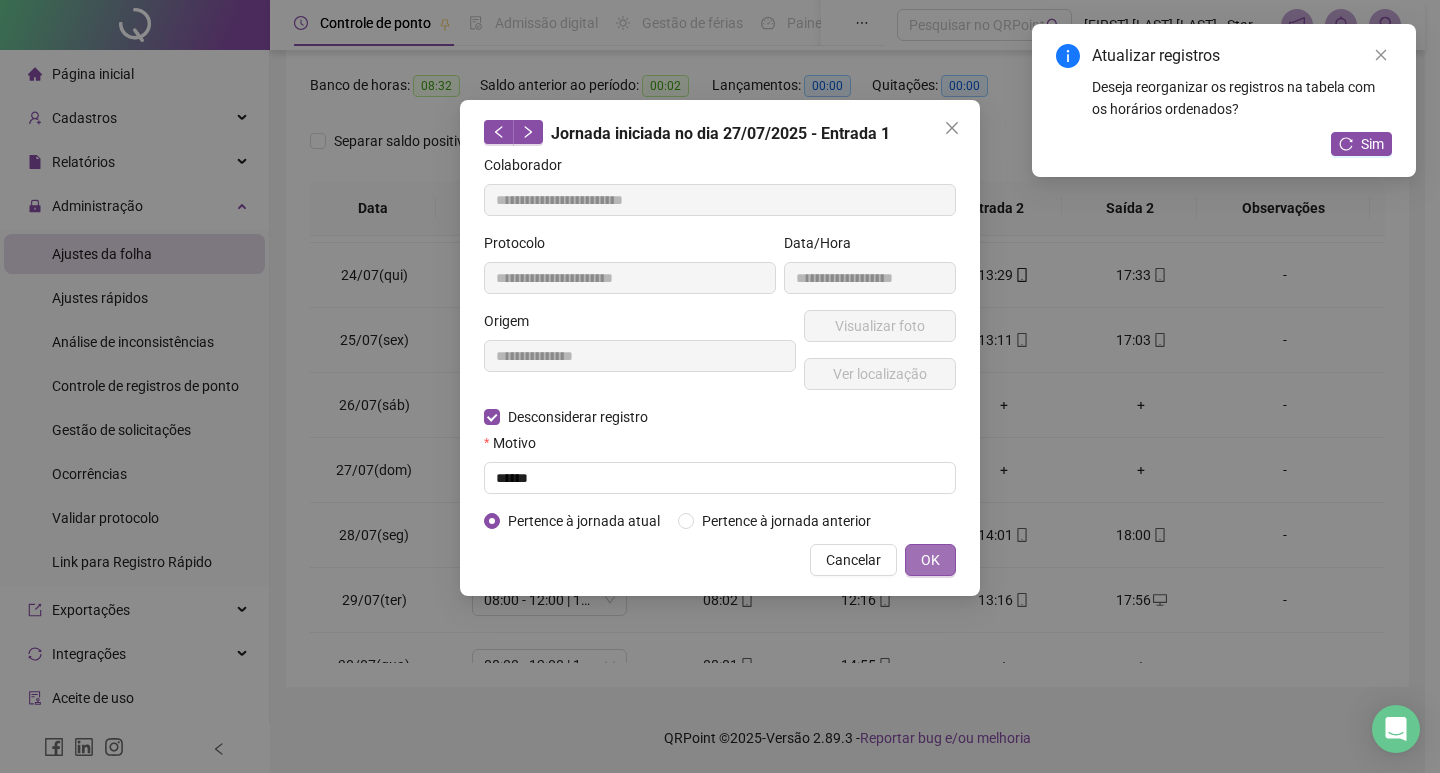 click on "OK" at bounding box center (930, 560) 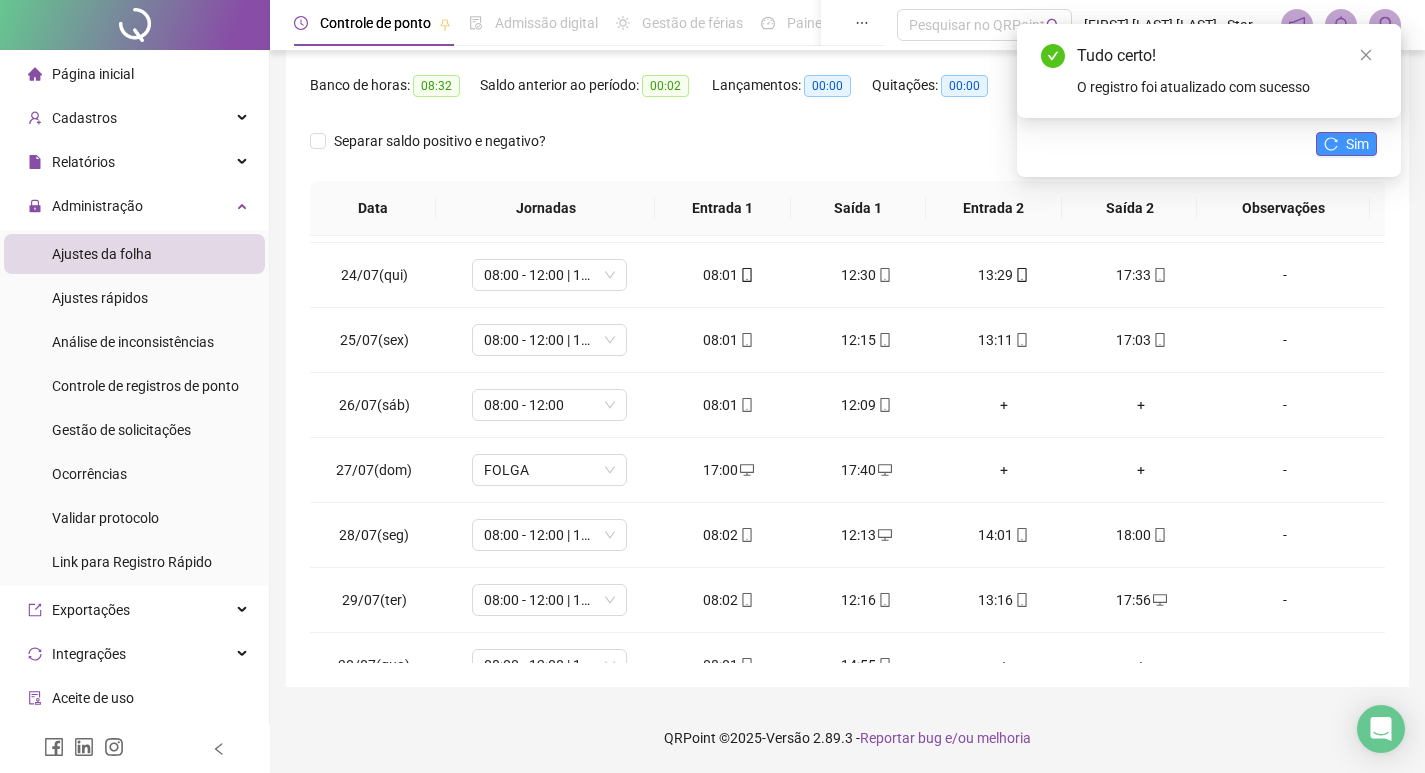 click 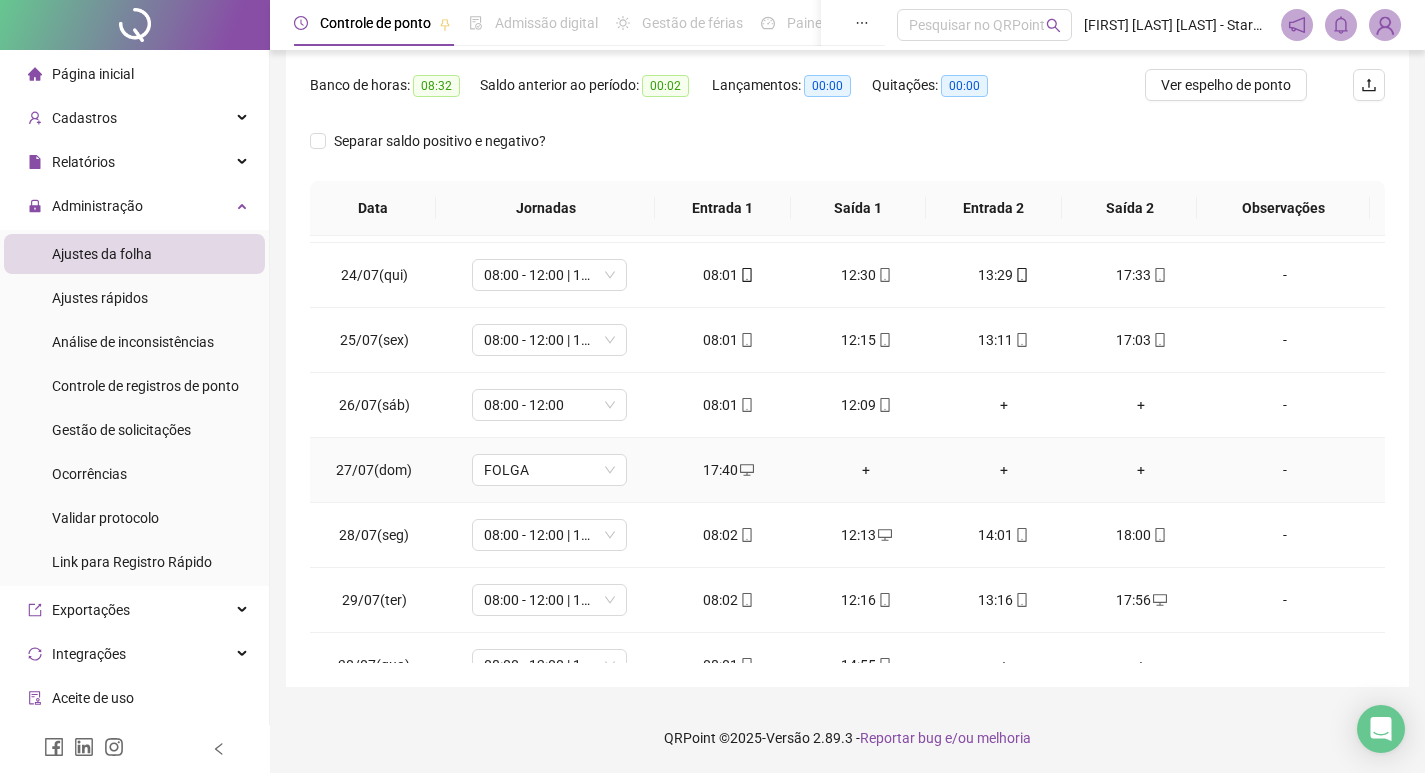 click on "+" at bounding box center [866, 470] 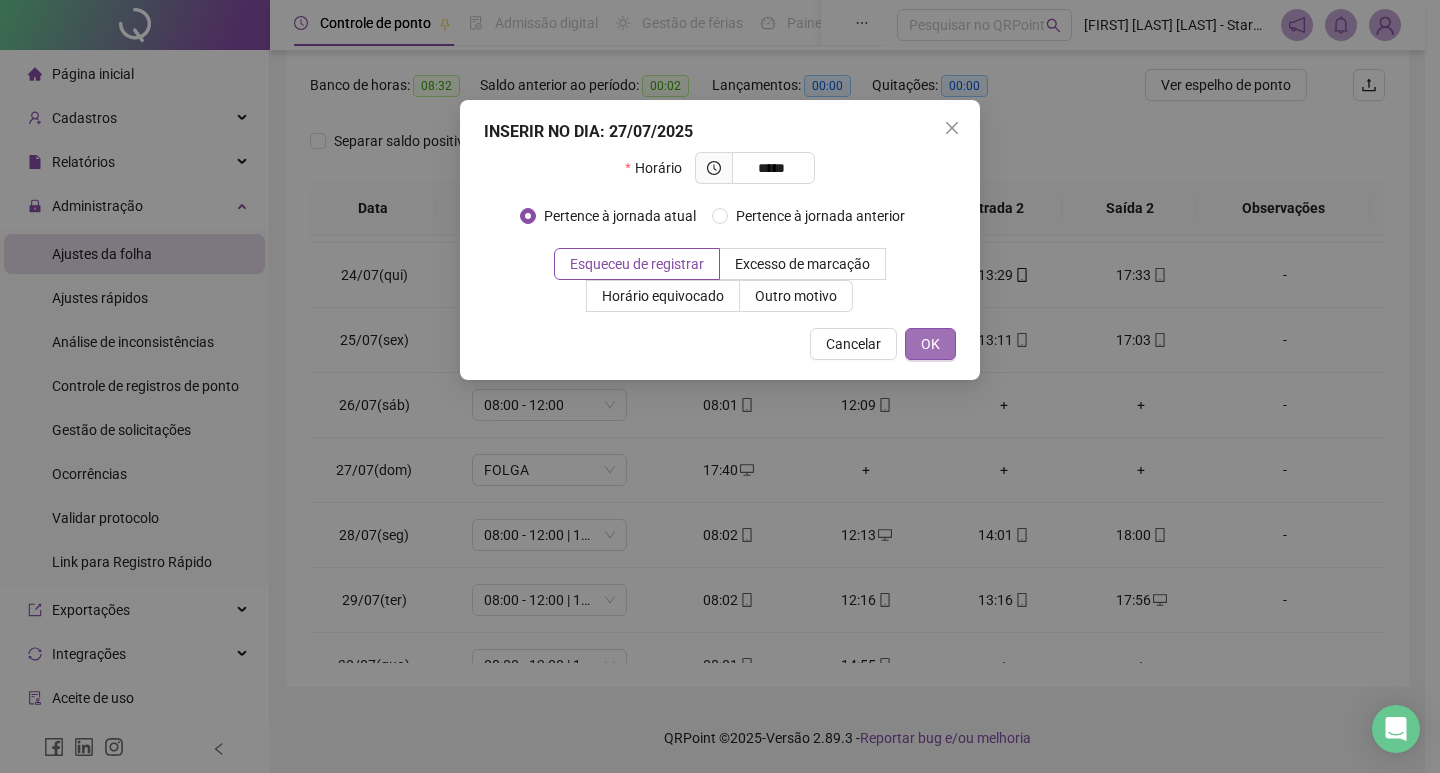 type on "*****" 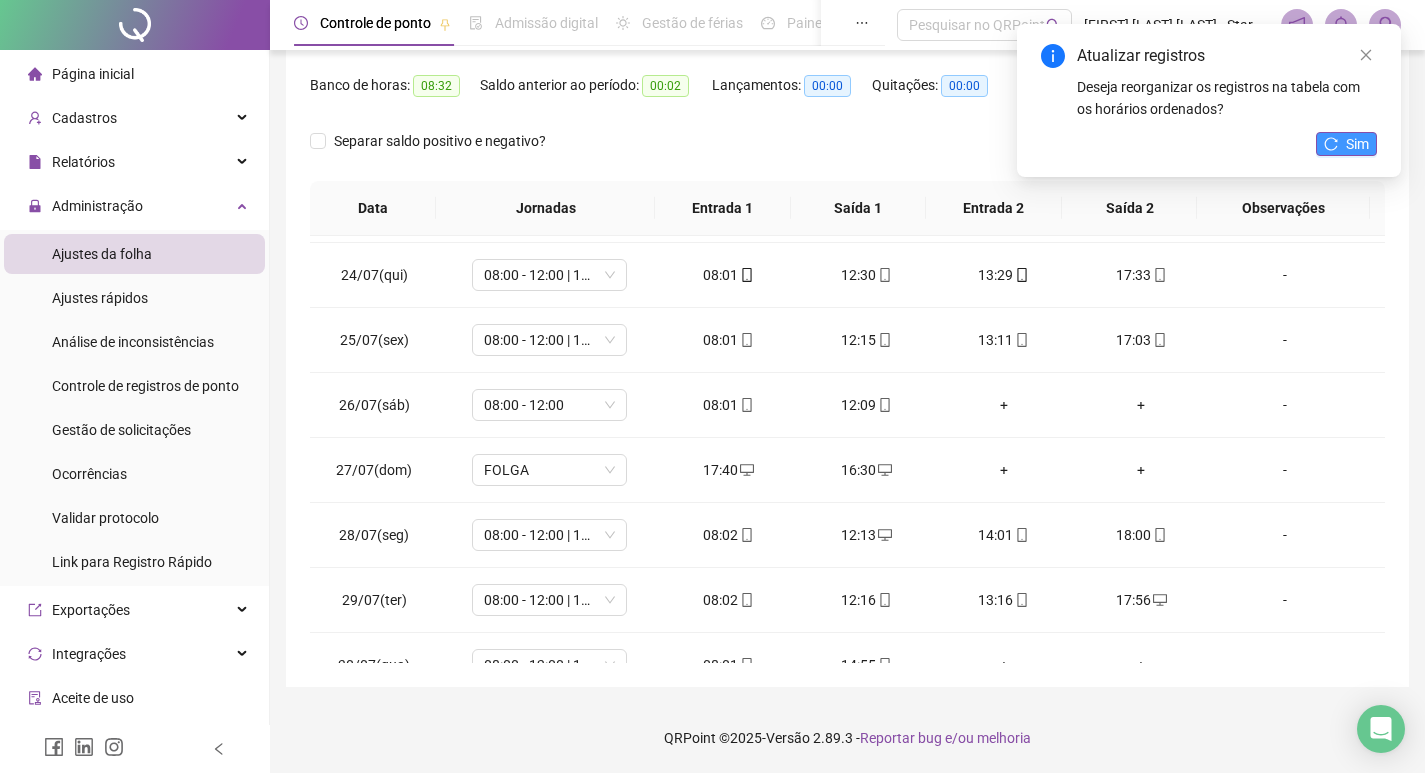click on "Sim" at bounding box center [1357, 144] 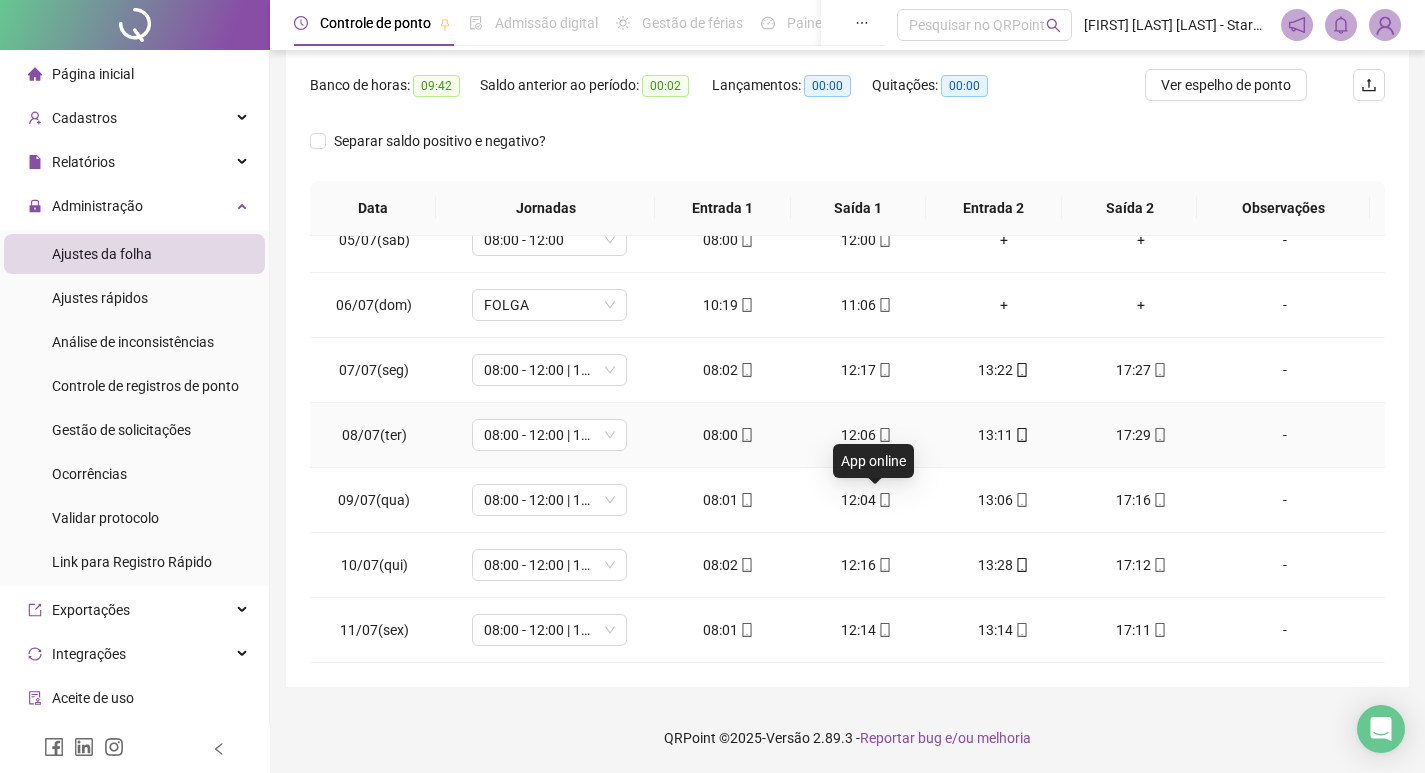 scroll, scrollTop: 0, scrollLeft: 0, axis: both 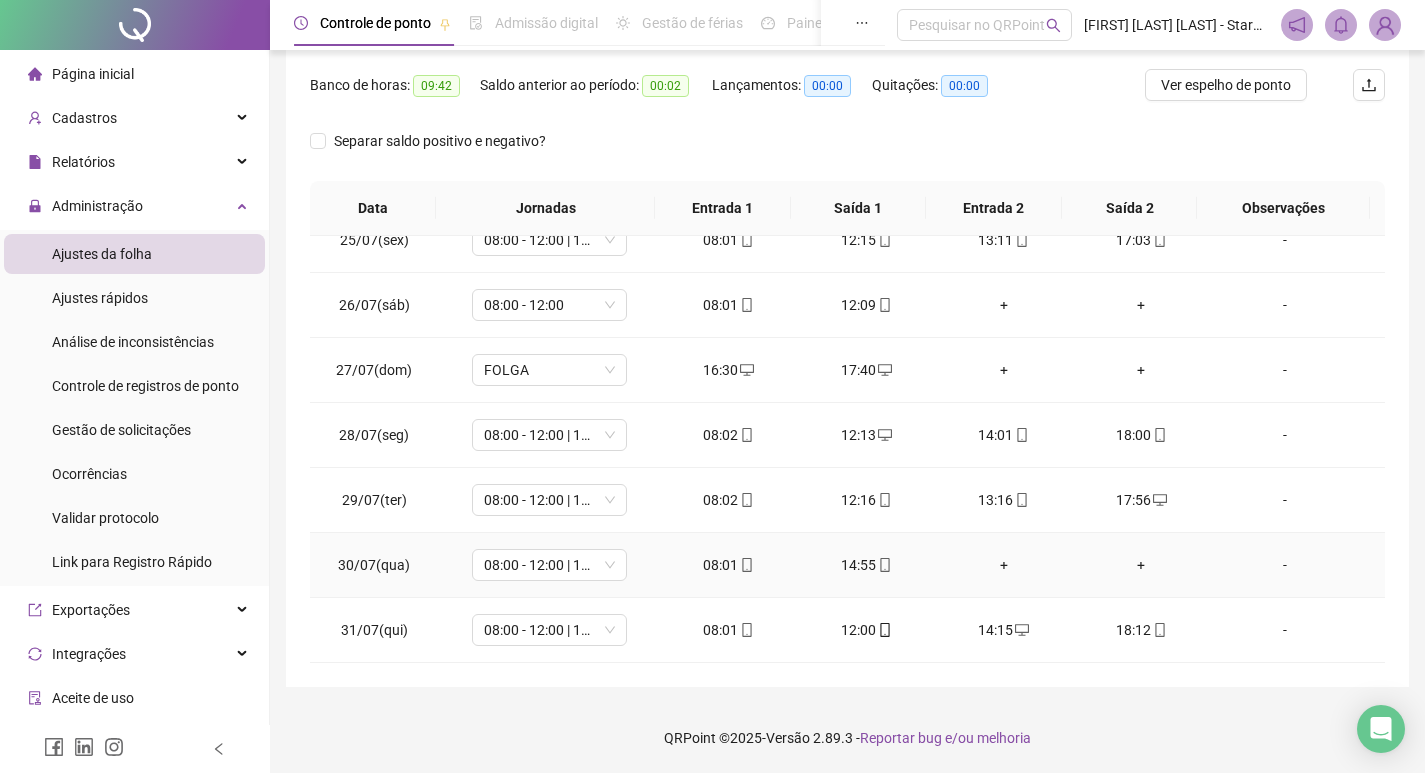 click on "+" at bounding box center [1004, 565] 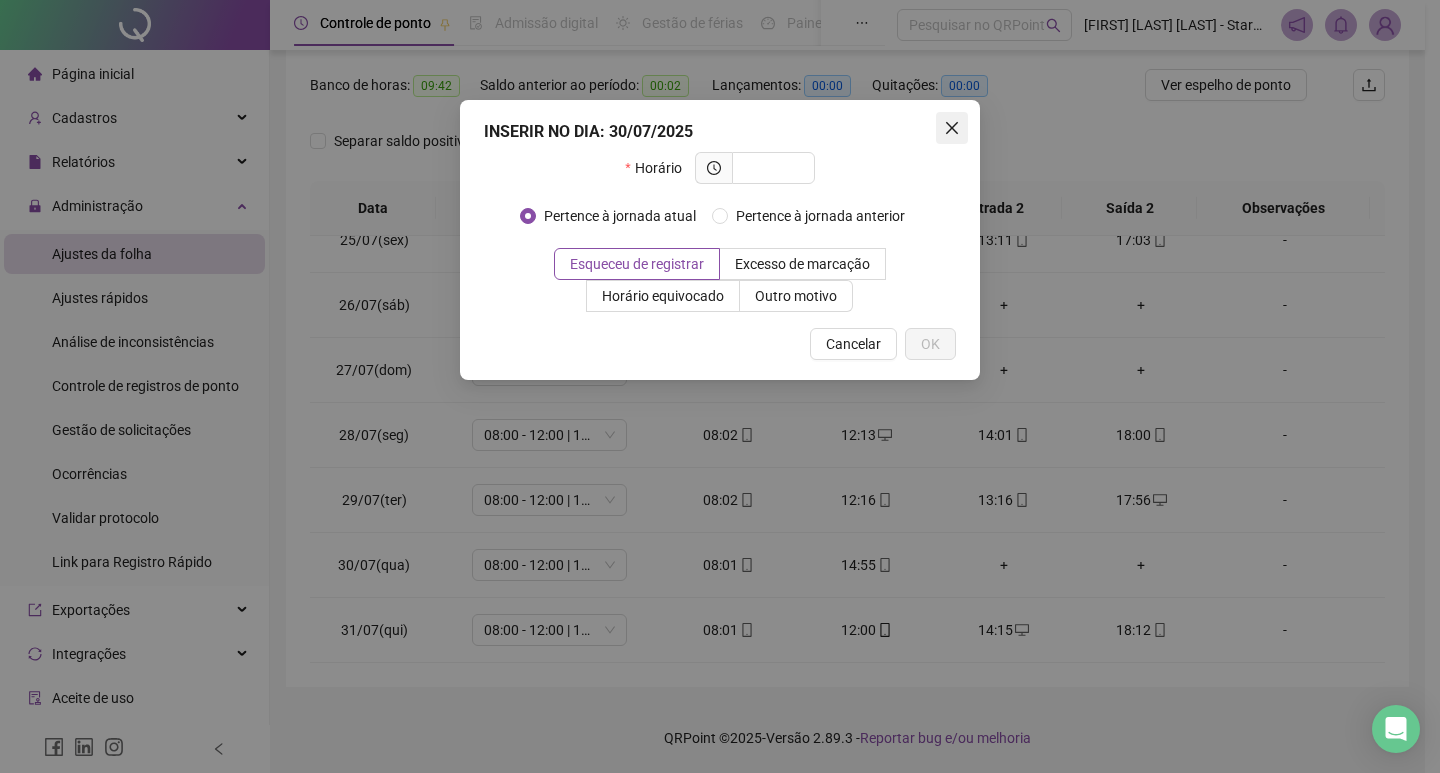 click 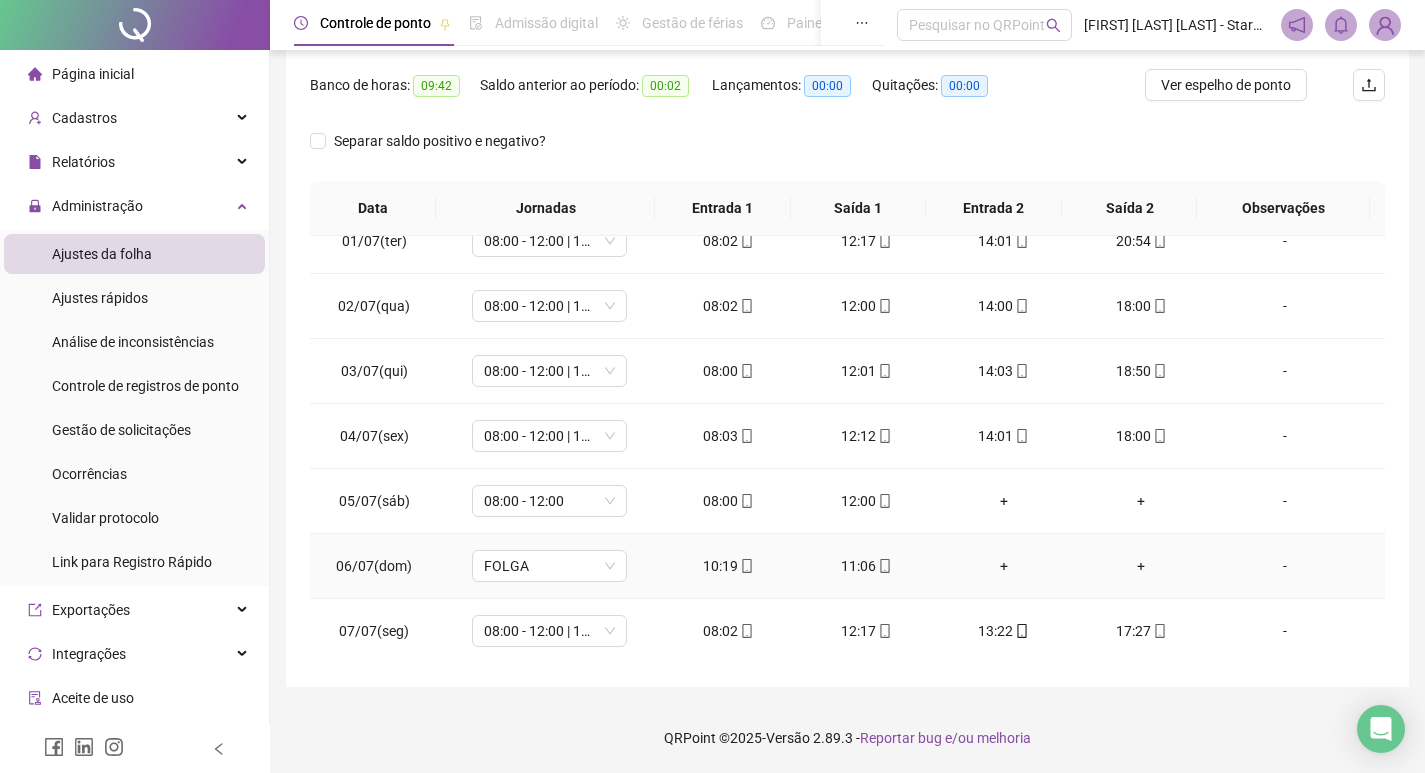 scroll, scrollTop: 0, scrollLeft: 0, axis: both 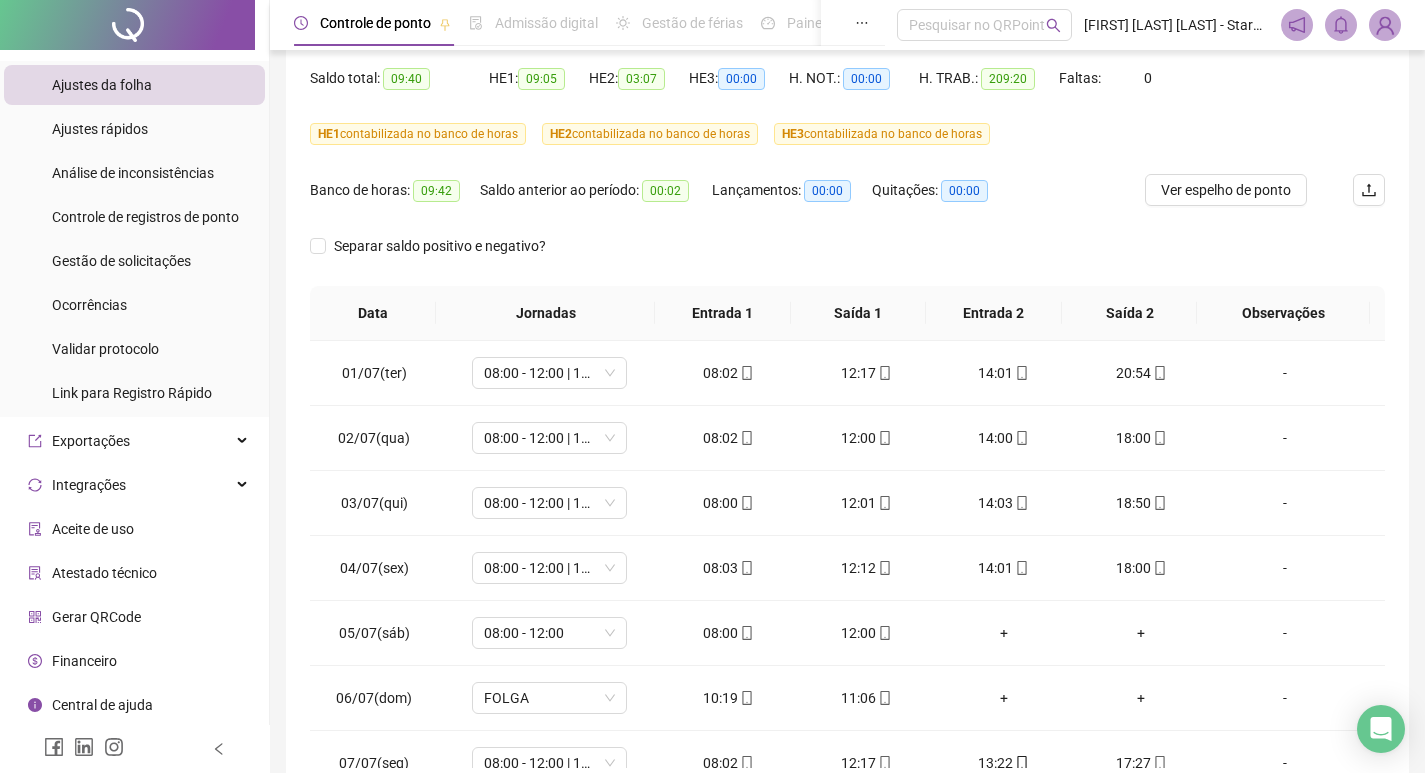click on "Gerar QRCode" at bounding box center (96, 617) 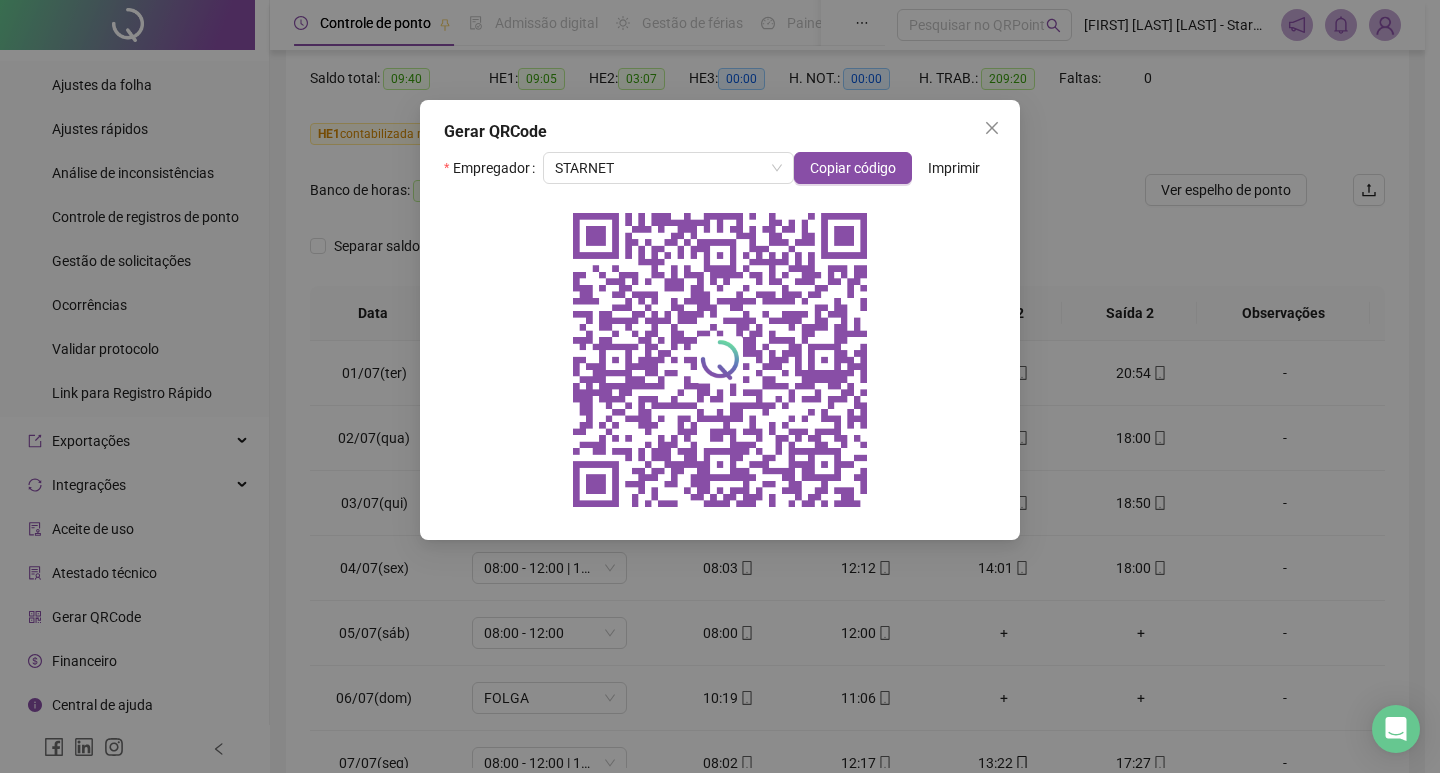 click on "Imprimir" at bounding box center [954, 168] 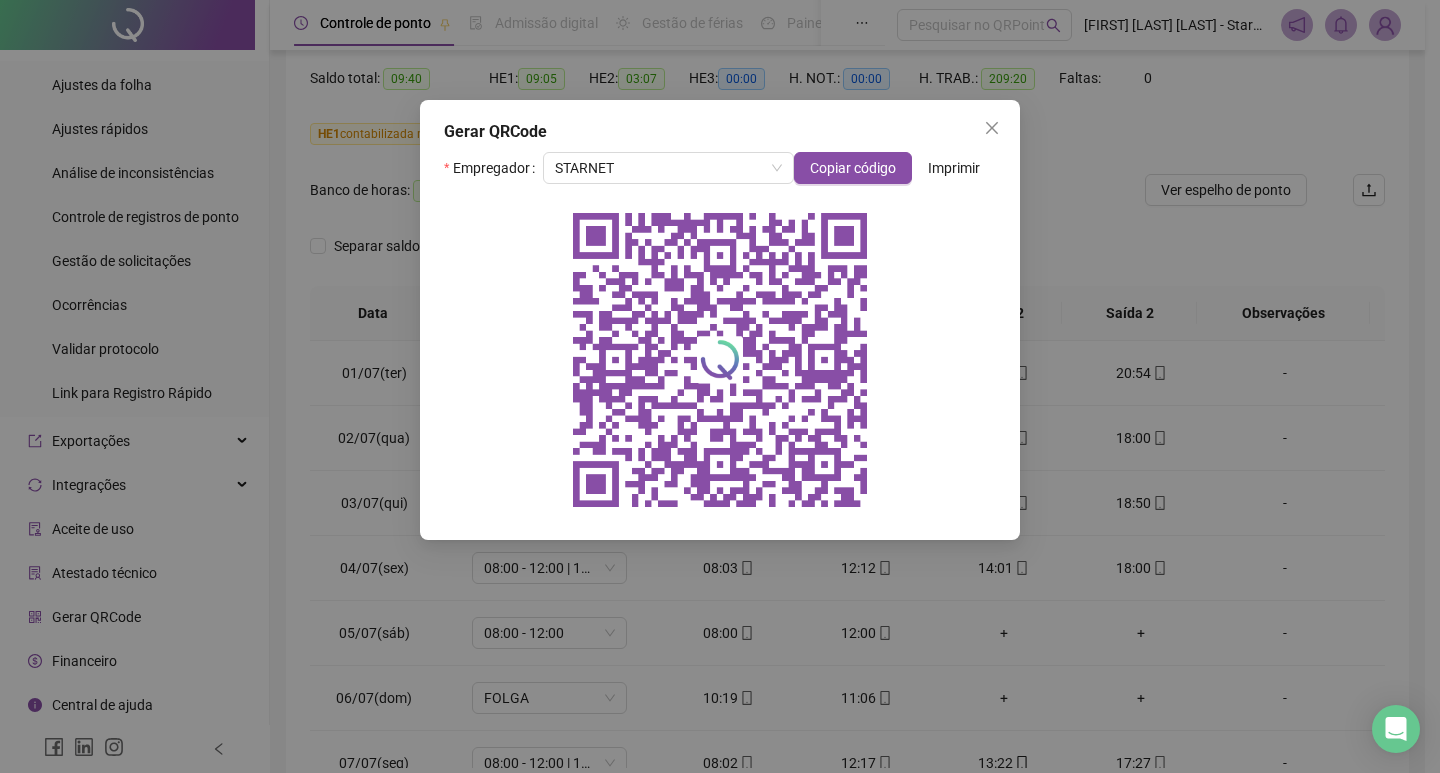 click 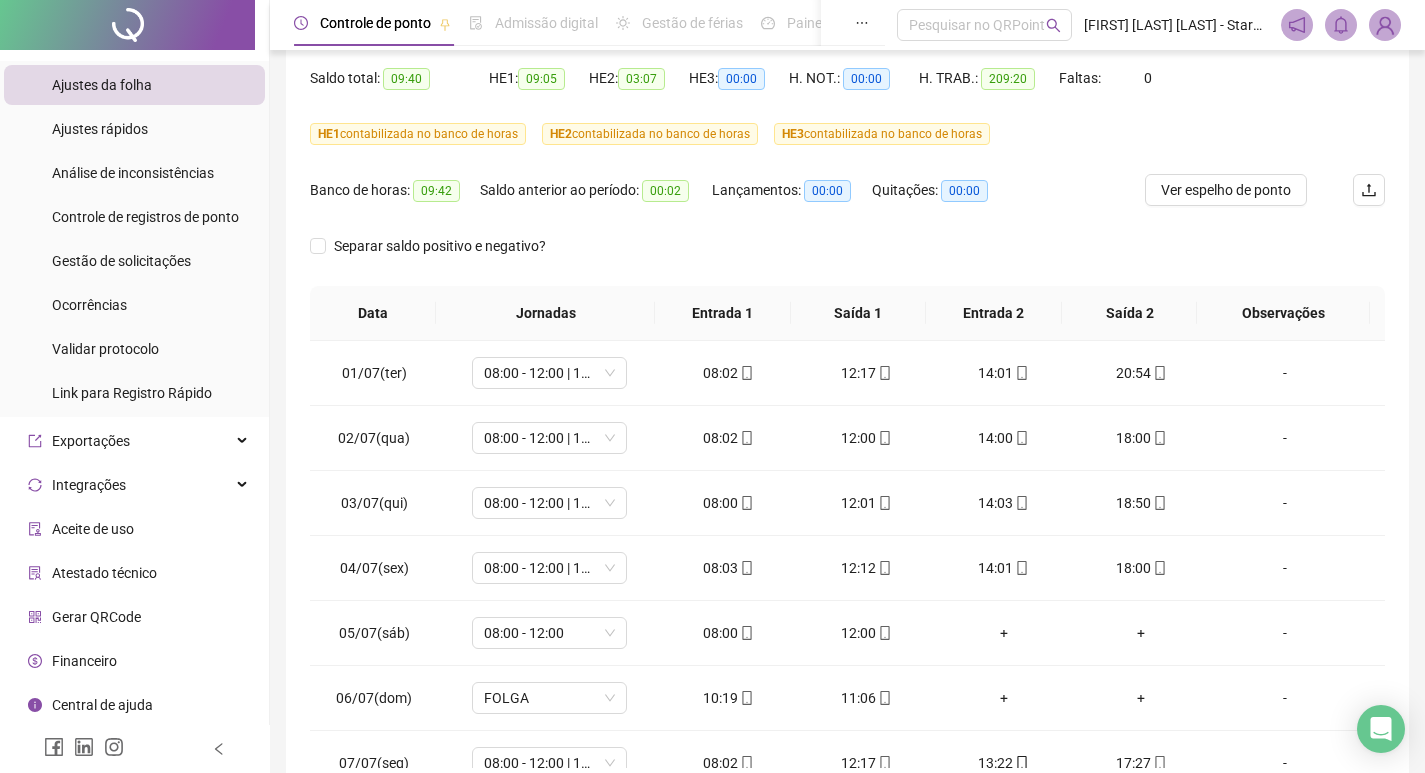 click on "Gerar QRCode" at bounding box center (96, 617) 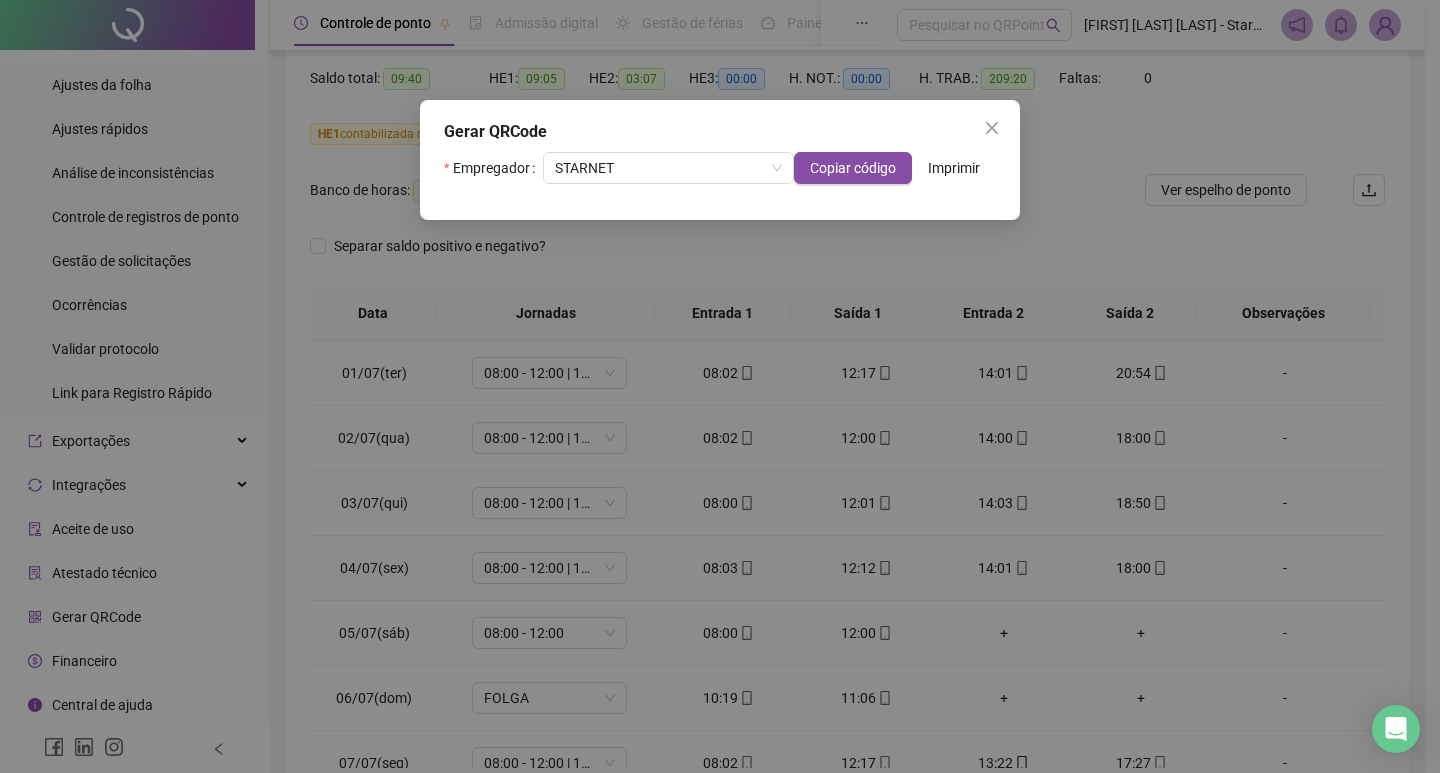 click on "Empregador STARNET Copiar código Imprimir" at bounding box center [720, 176] 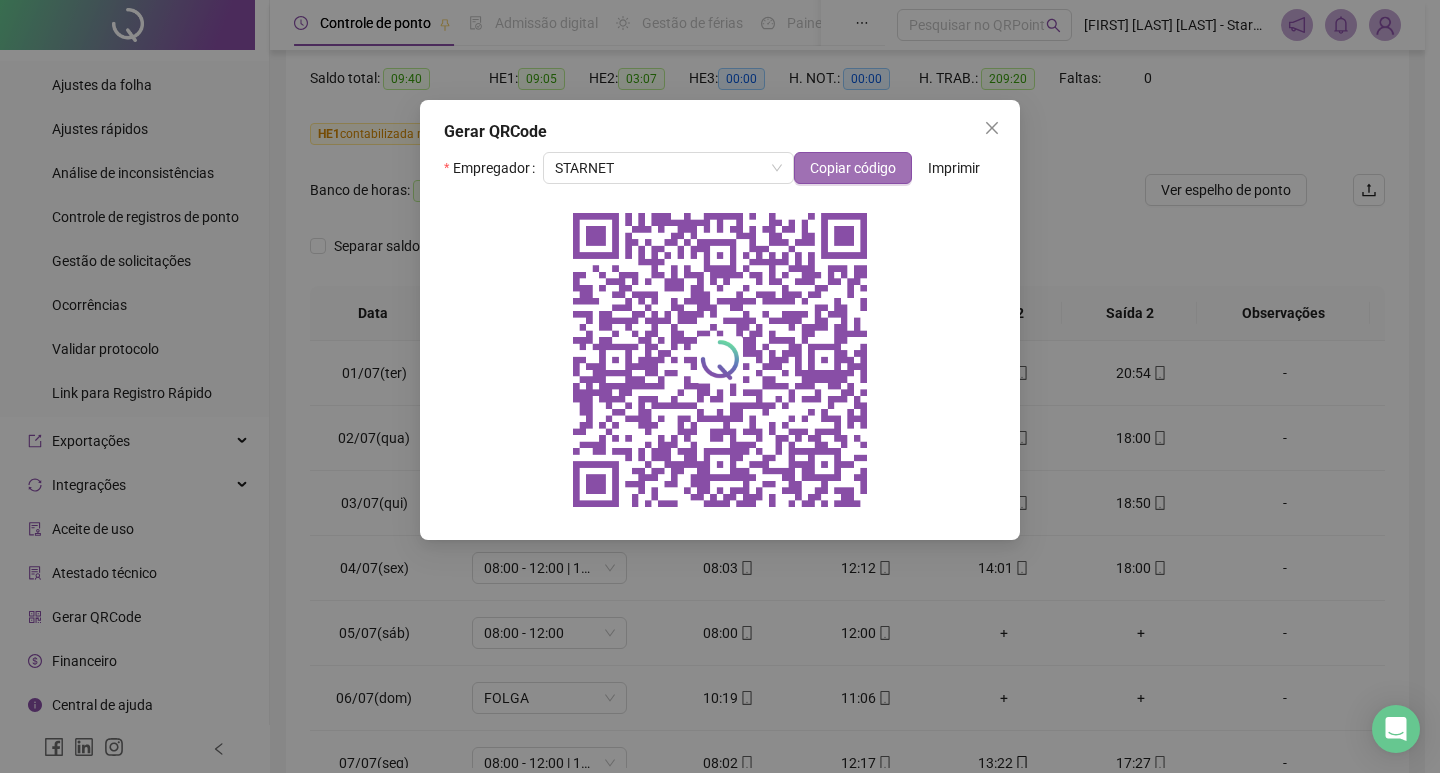 click on "Copiar código" at bounding box center [853, 168] 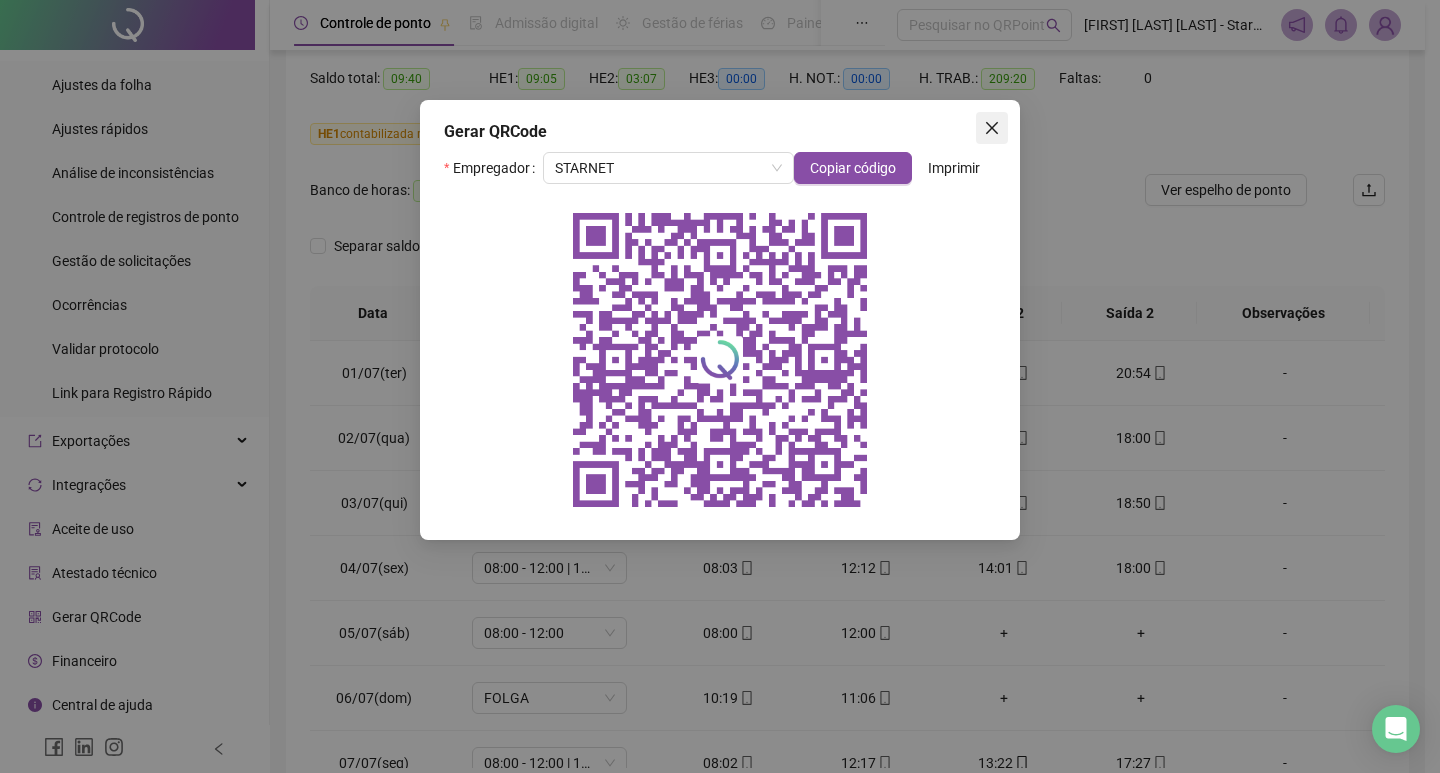 click 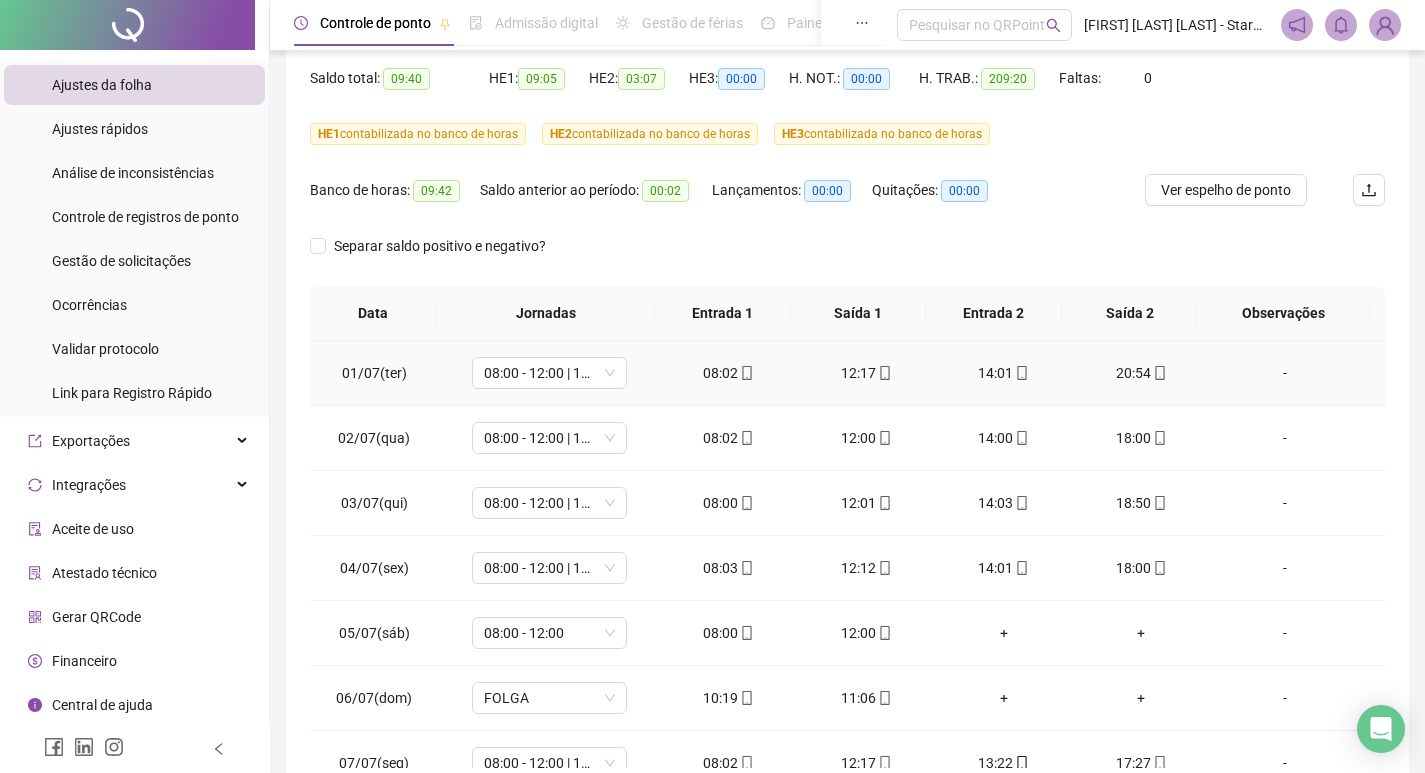 scroll, scrollTop: 300, scrollLeft: 0, axis: vertical 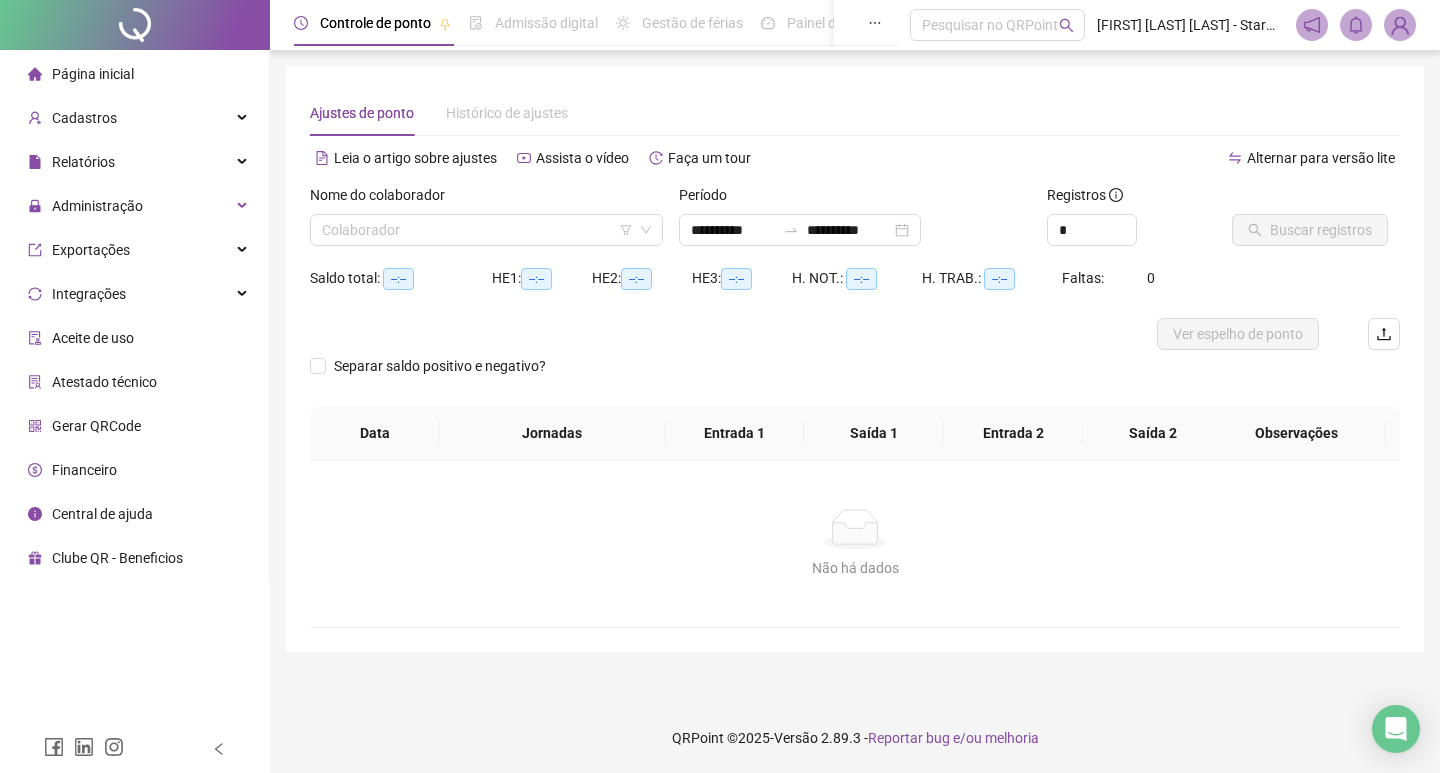 click on "Nome do colaborador" at bounding box center (486, 199) 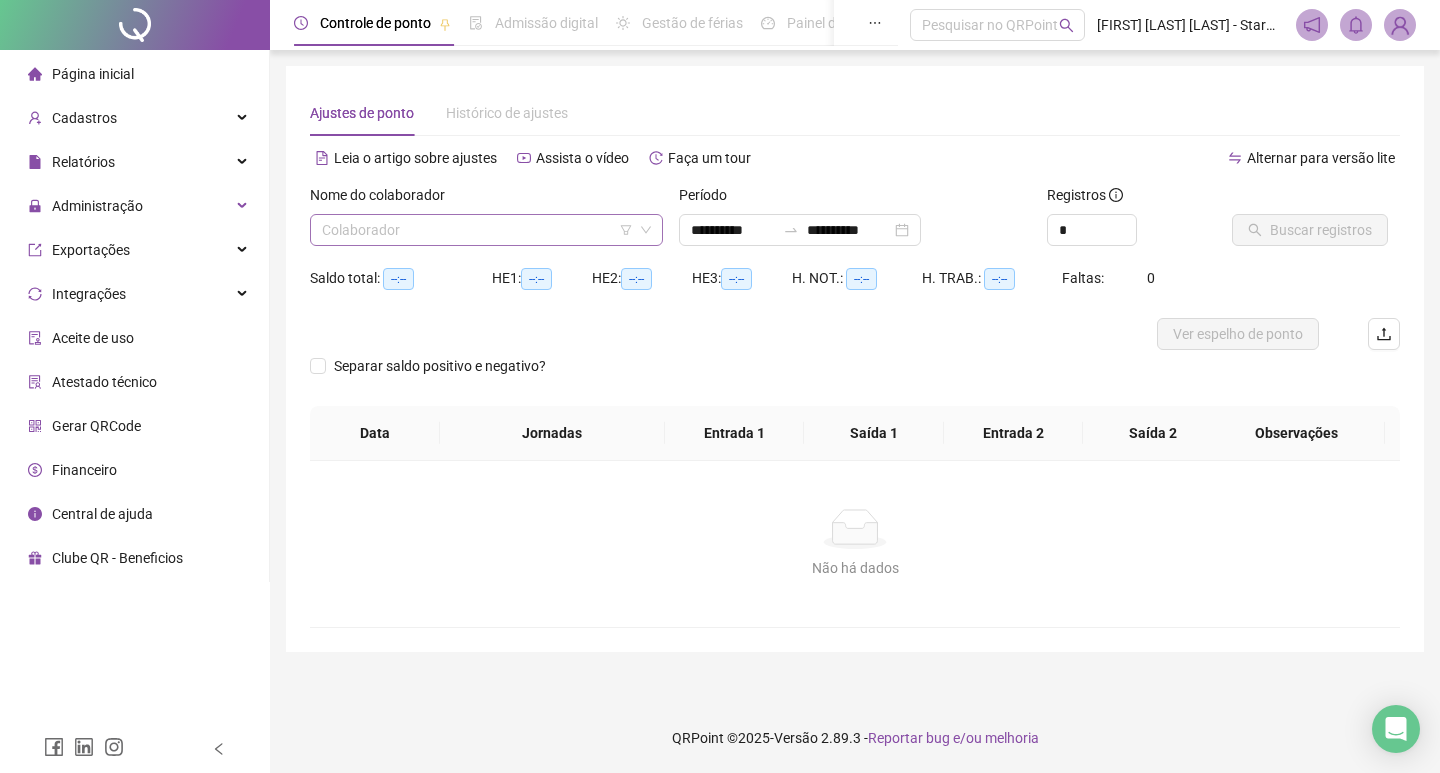 click at bounding box center (477, 230) 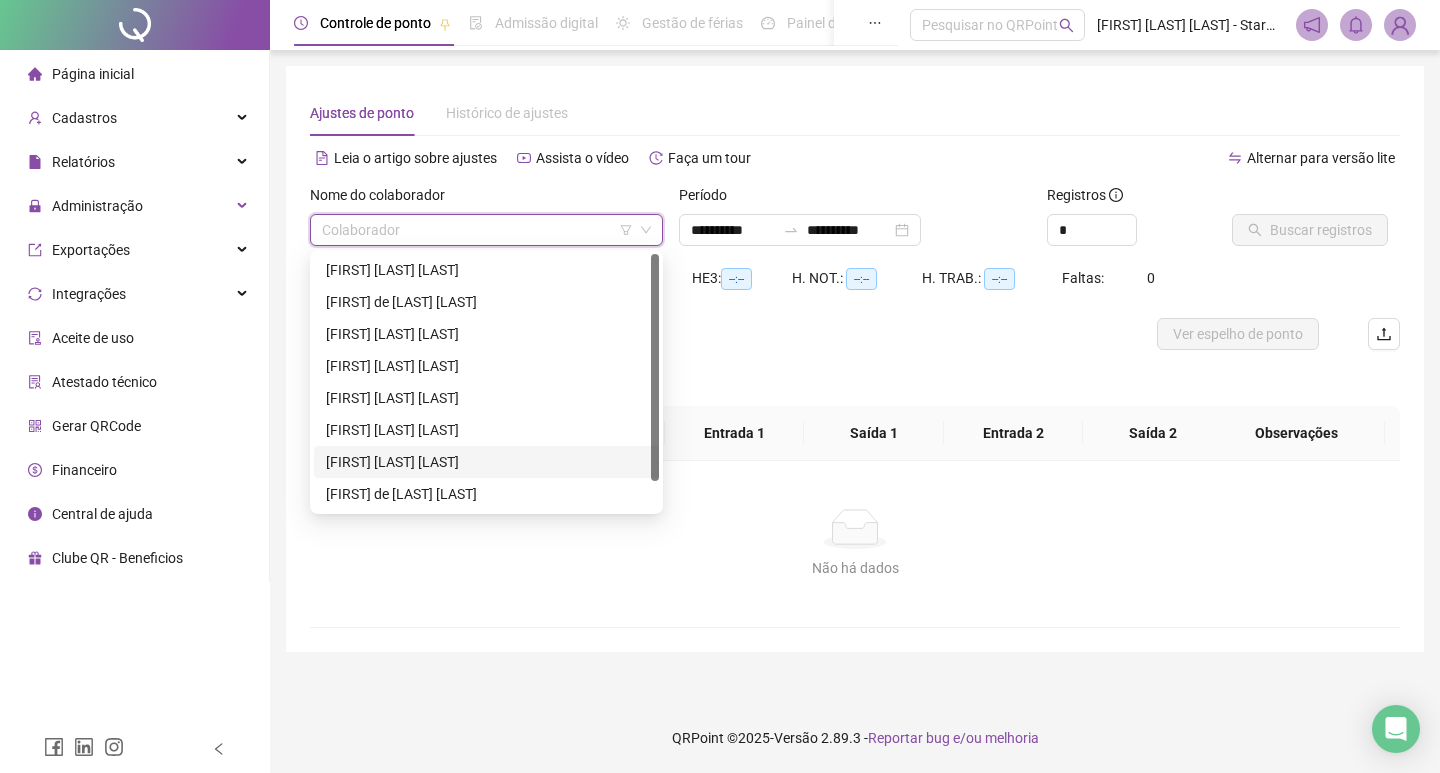 click on "[FIRST] [LAST] [LAST]" at bounding box center [486, 462] 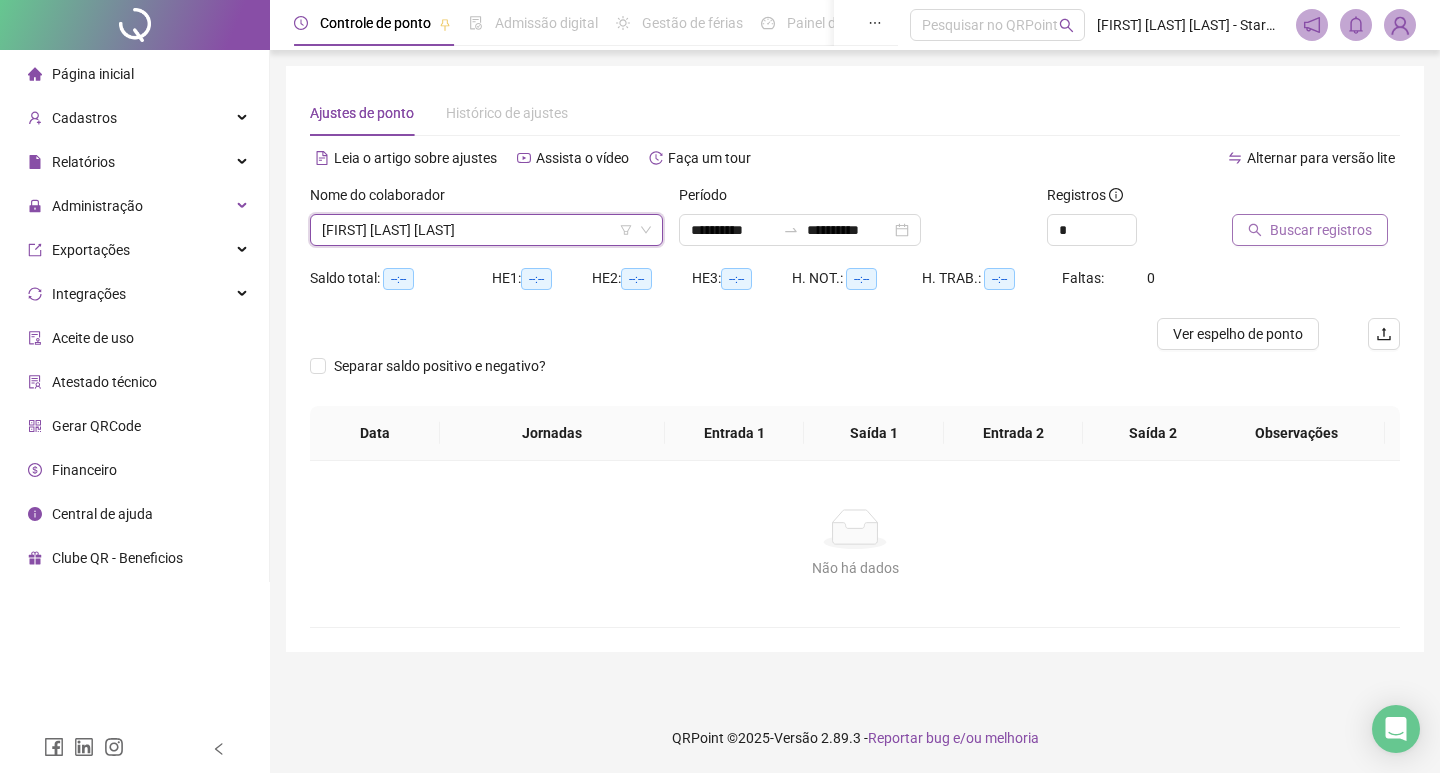 click on "Buscar registros" at bounding box center [1321, 230] 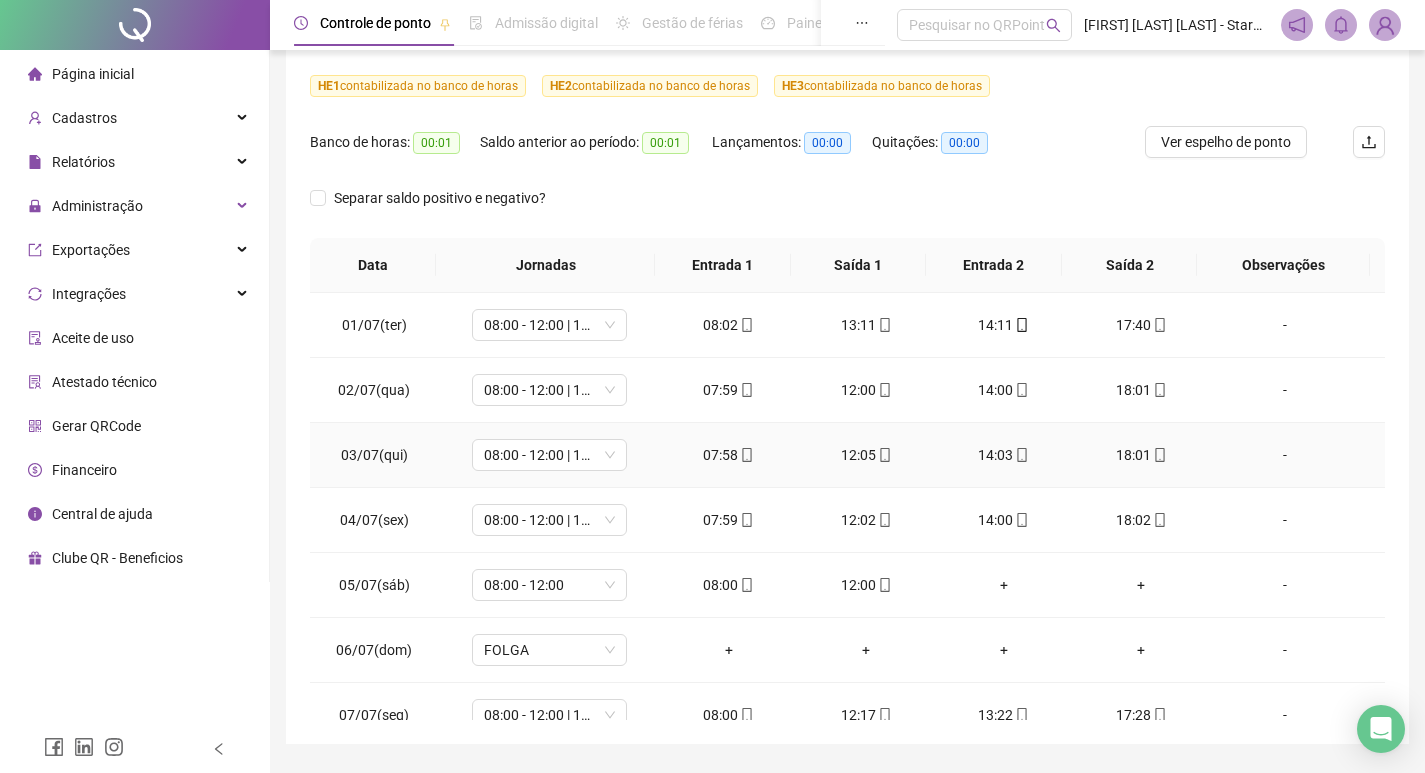 scroll, scrollTop: 305, scrollLeft: 0, axis: vertical 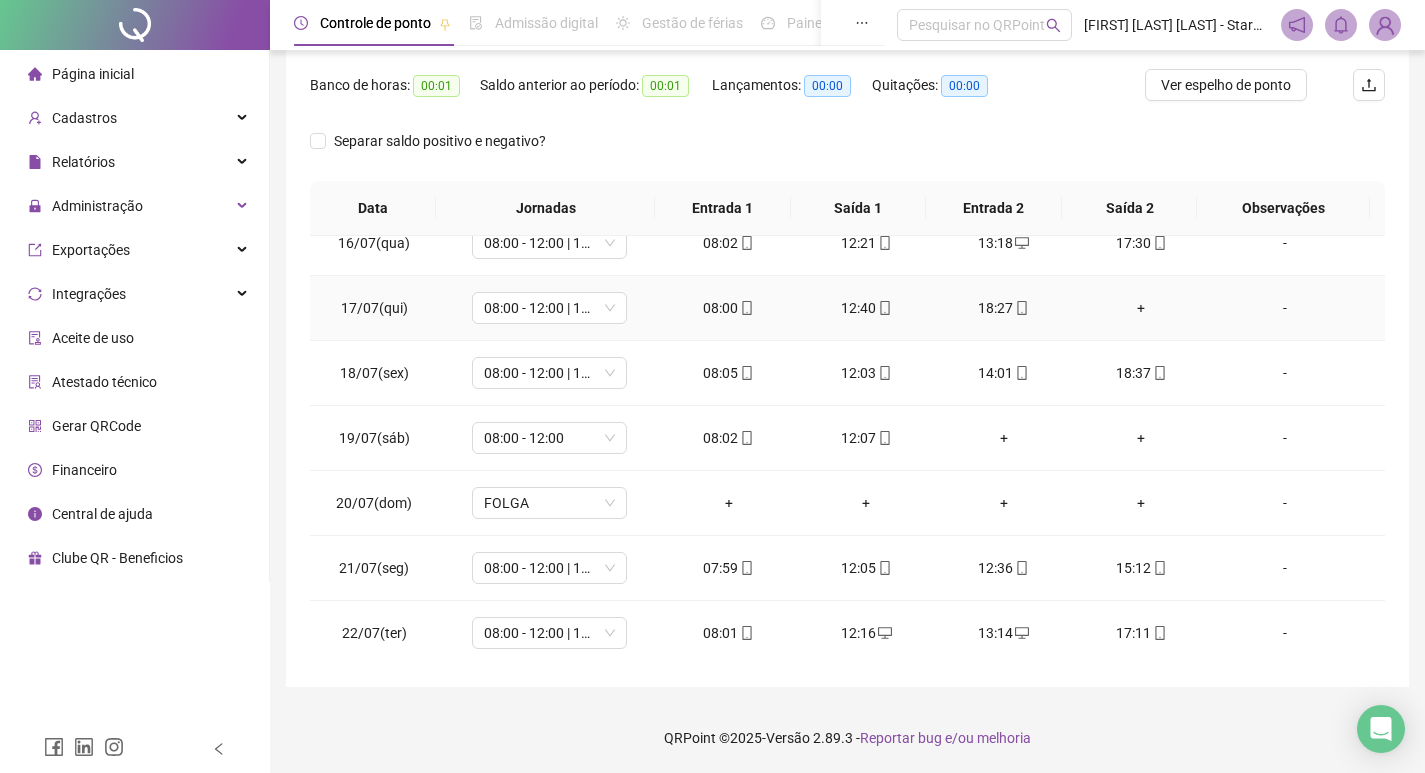 click on "+" at bounding box center [1142, 308] 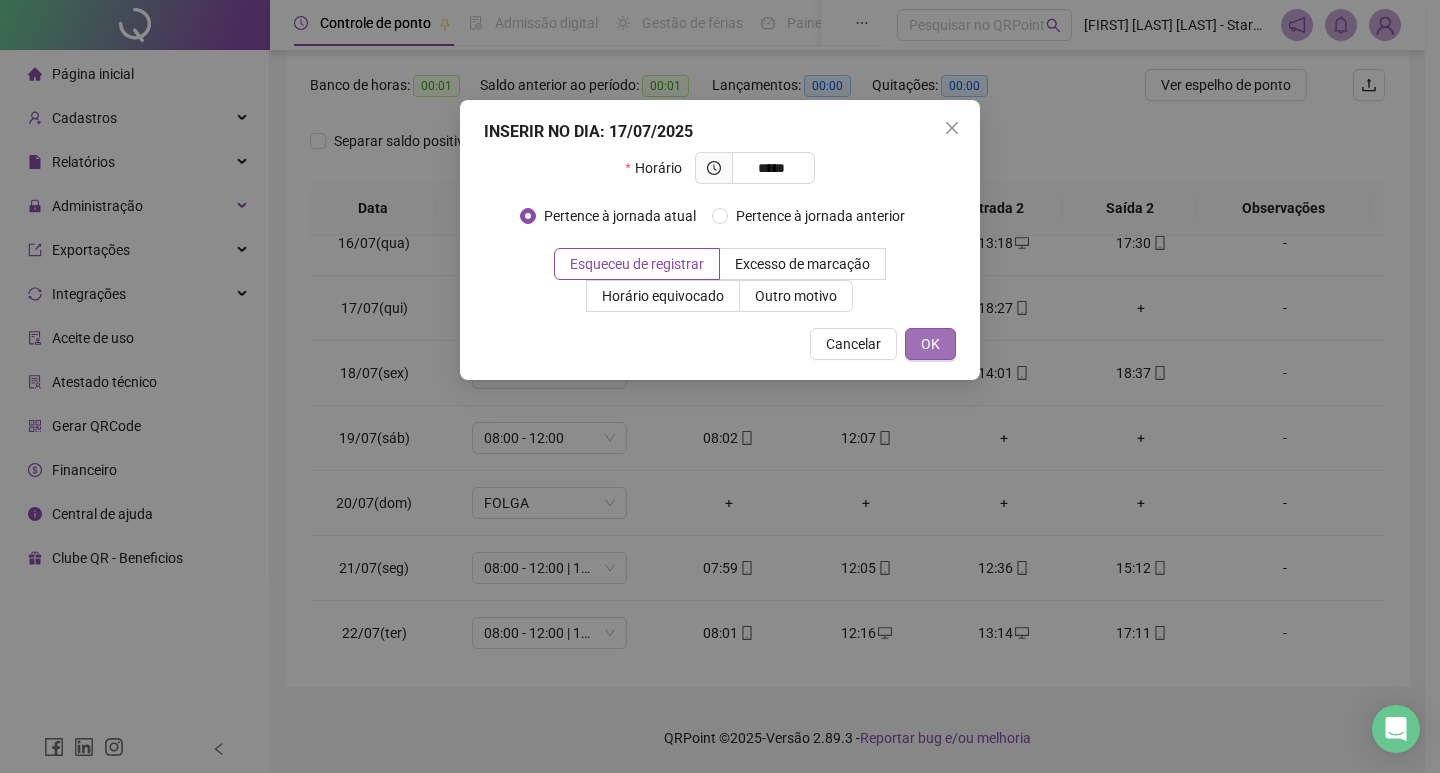 type on "*****" 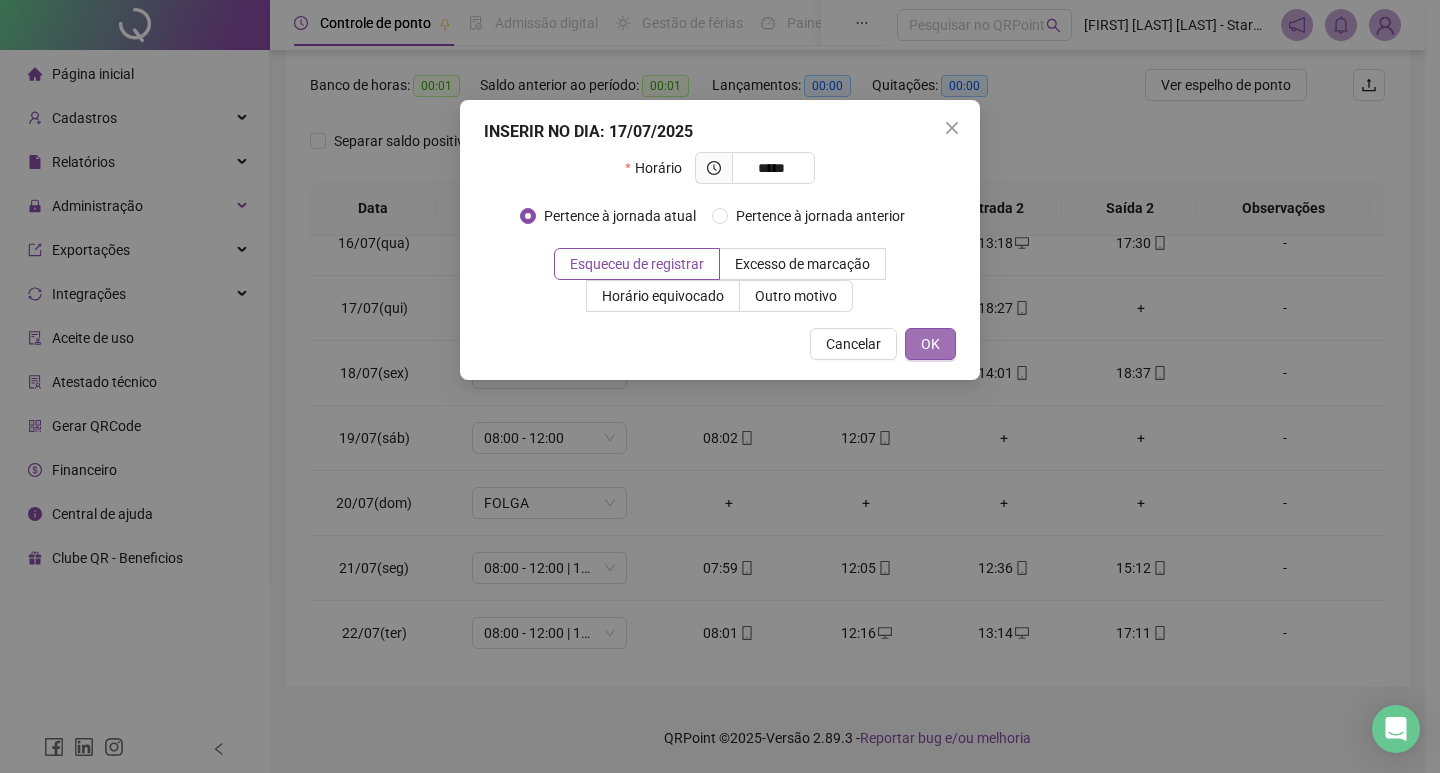 click on "OK" at bounding box center (930, 344) 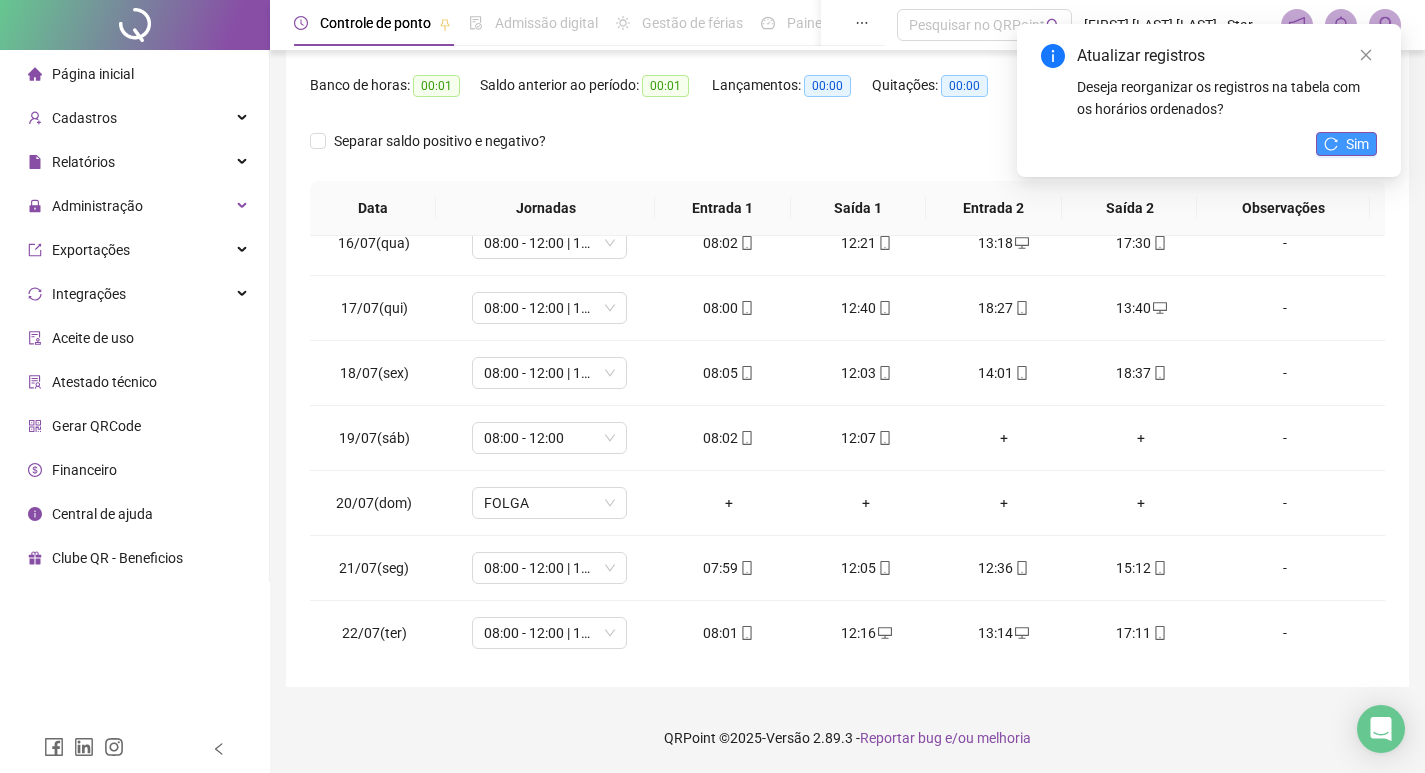 click on "Sim" at bounding box center (1357, 144) 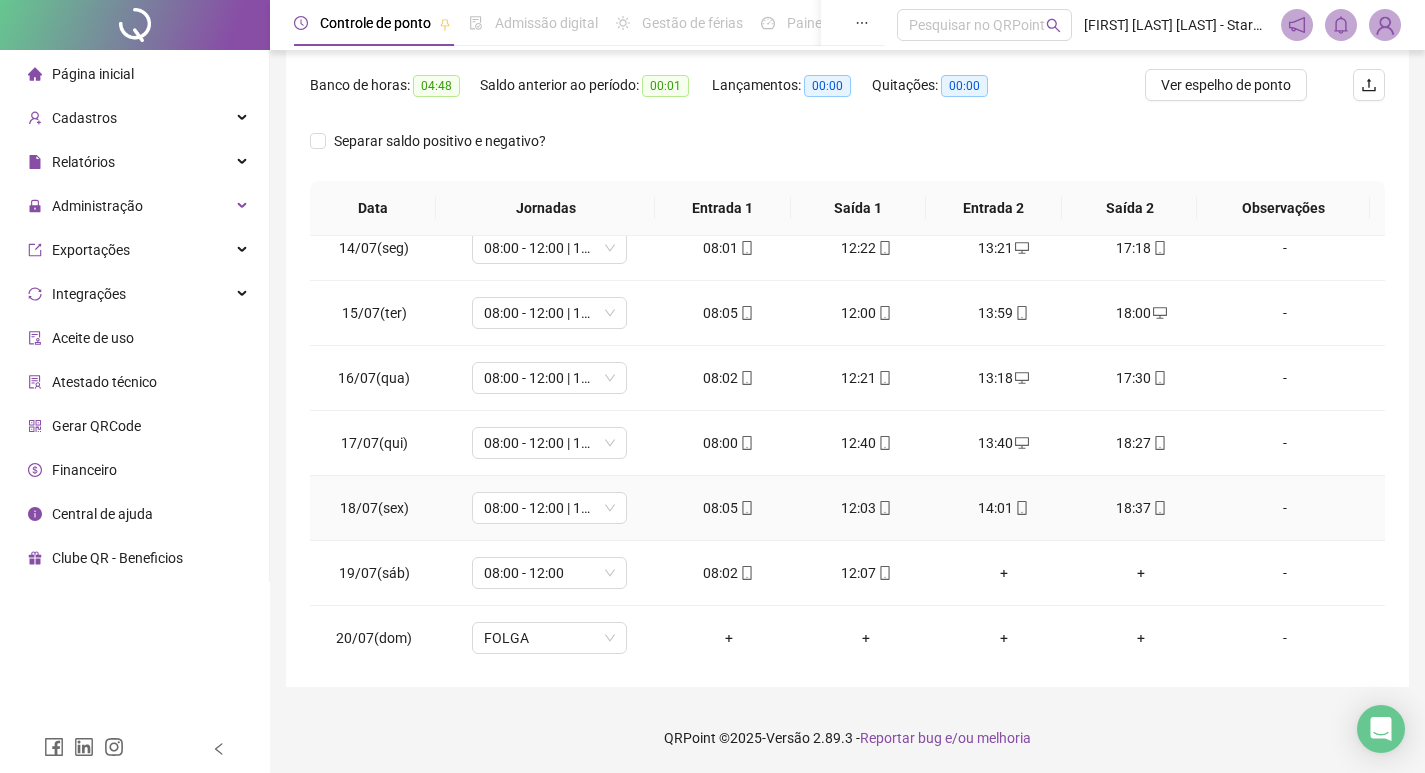scroll, scrollTop: 800, scrollLeft: 0, axis: vertical 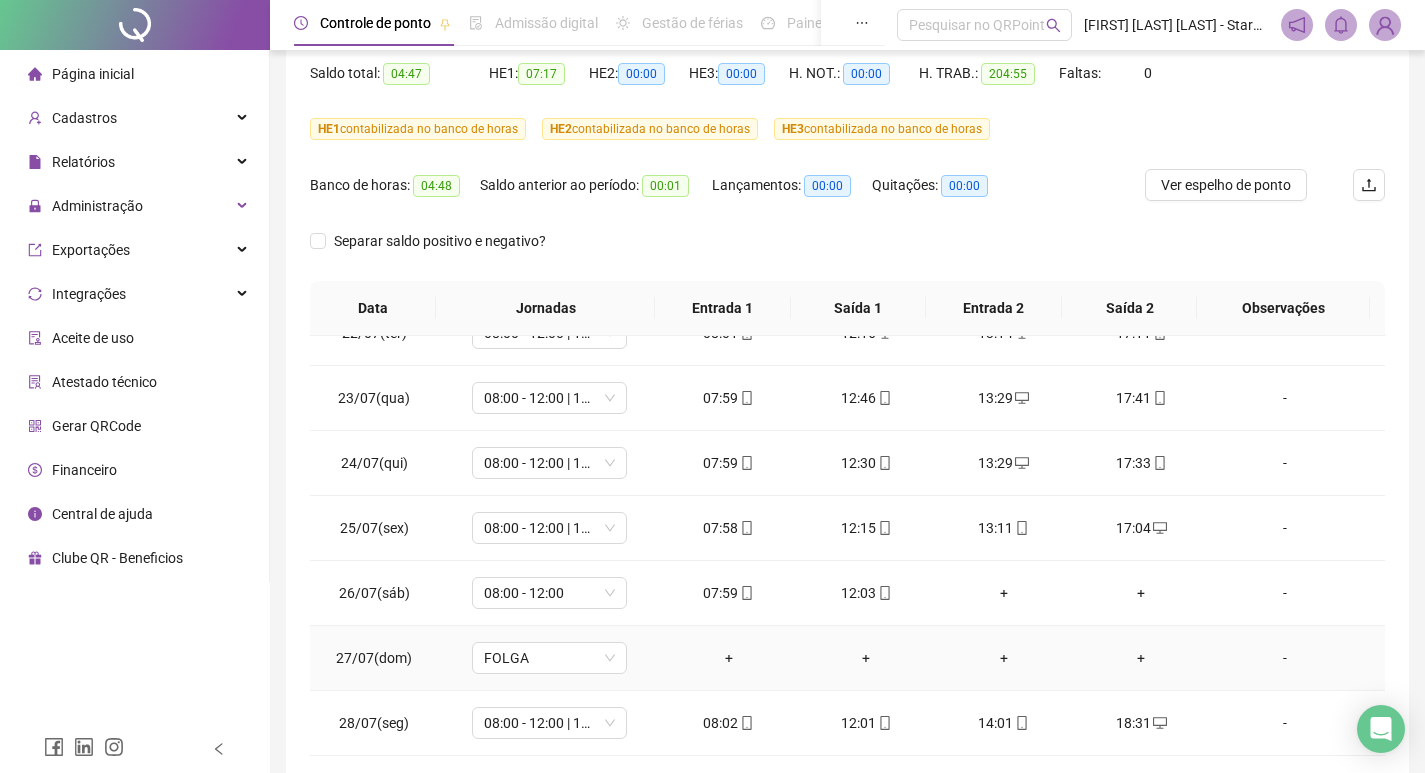 click on "+" at bounding box center (729, 658) 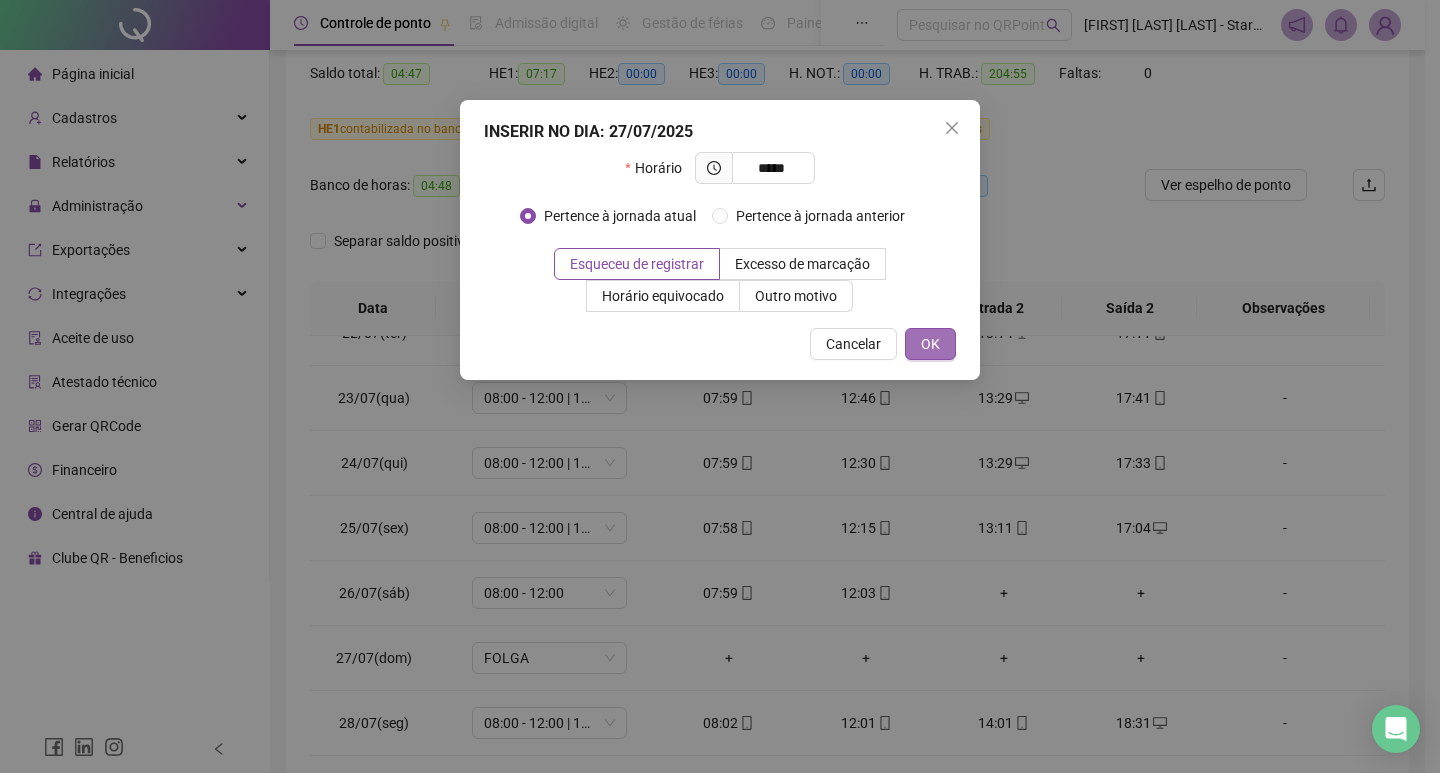 type on "*****" 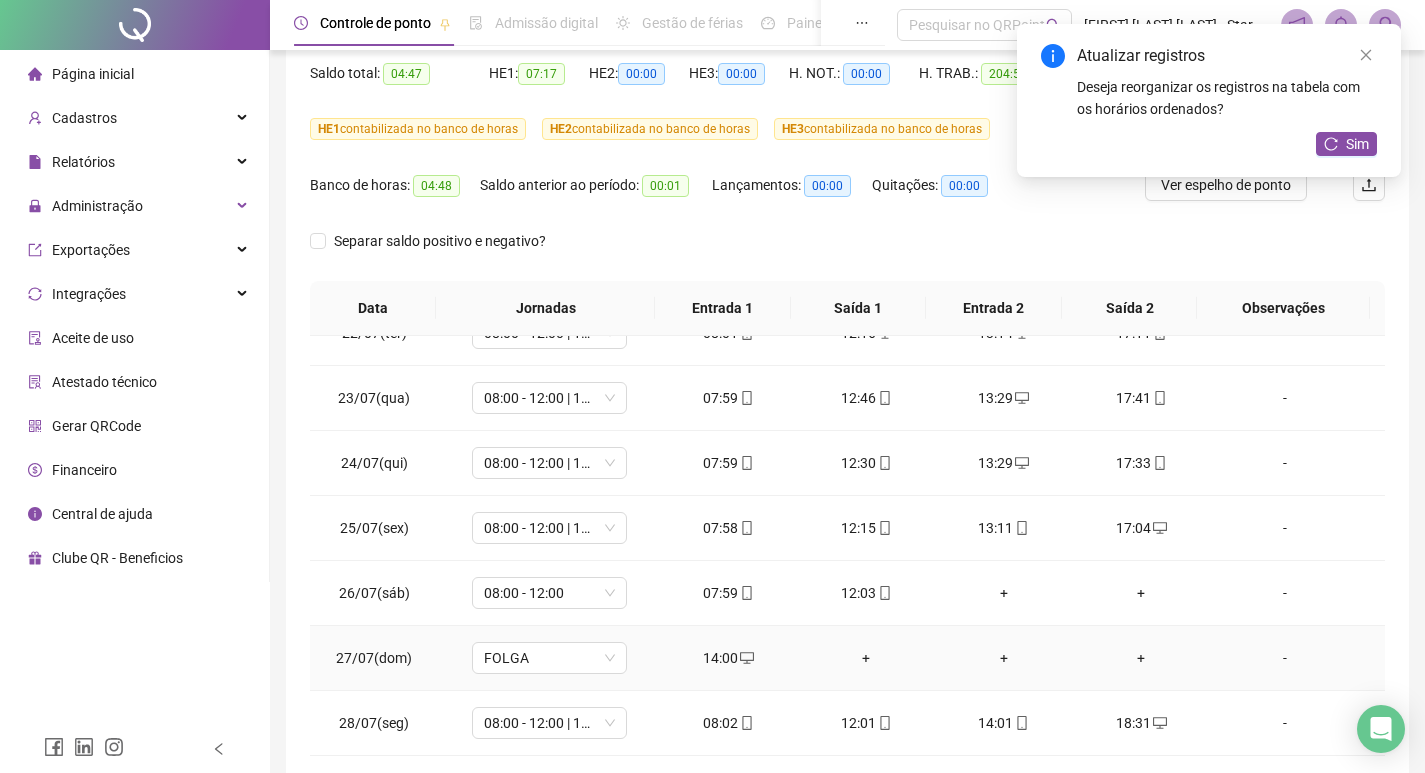 click on "+" at bounding box center [866, 658] 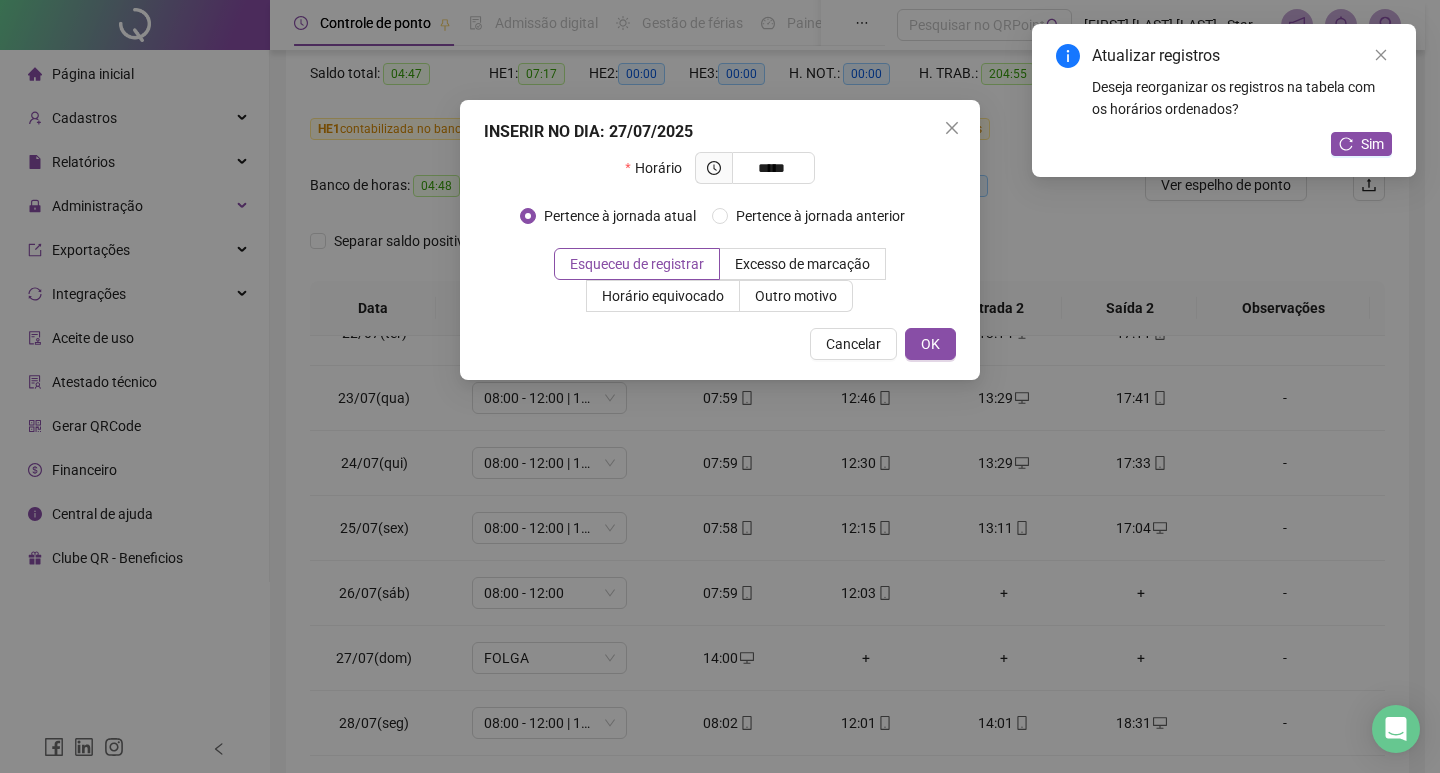 type on "*****" 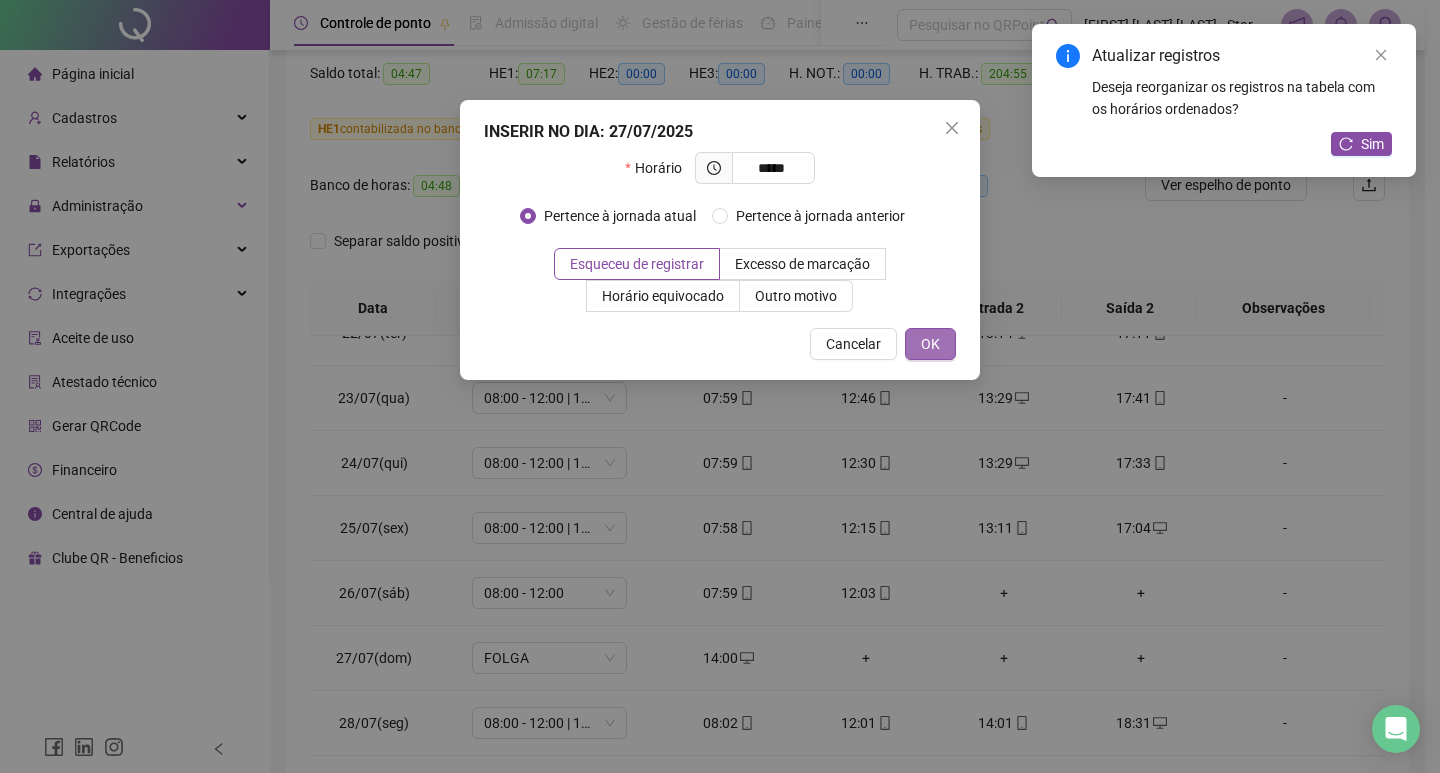 click on "OK" at bounding box center (930, 344) 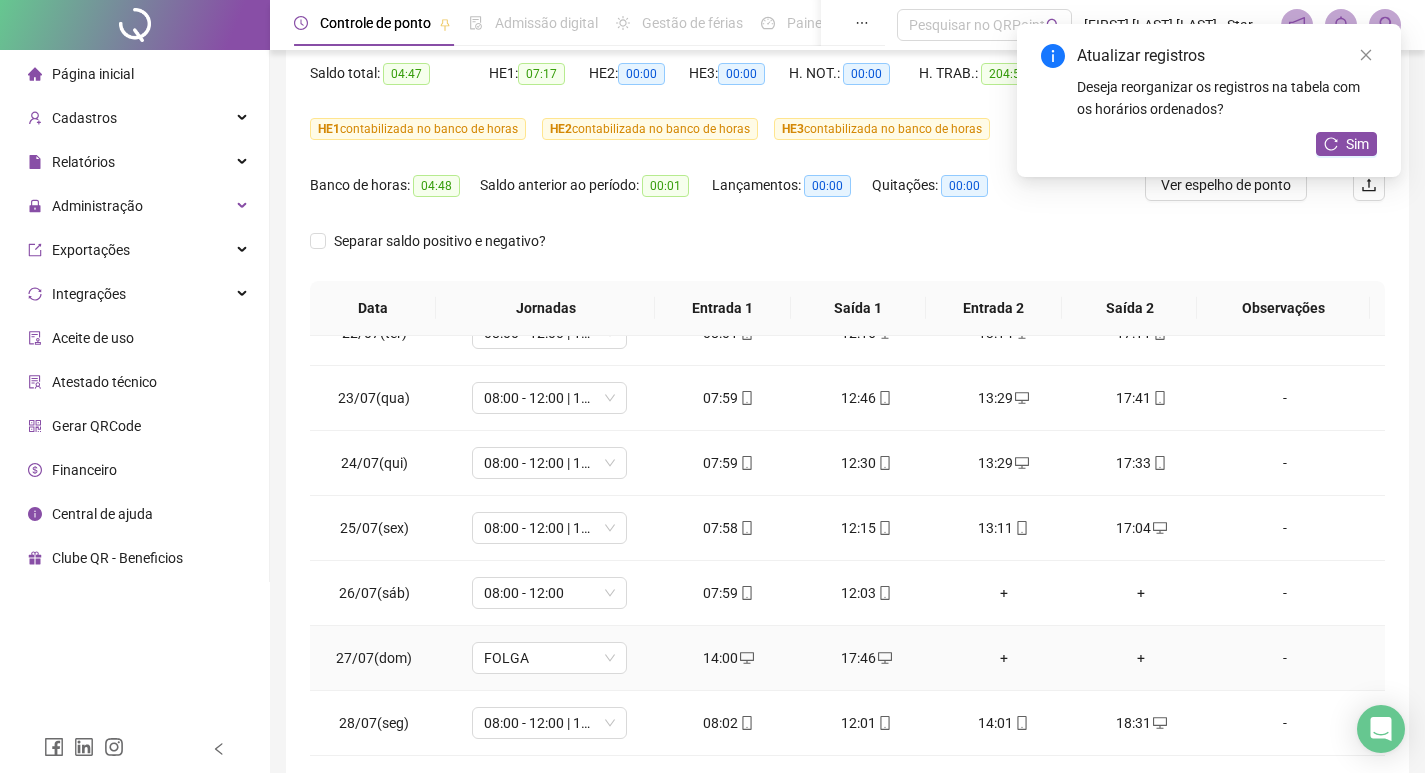 click on "14:00" at bounding box center [729, 658] 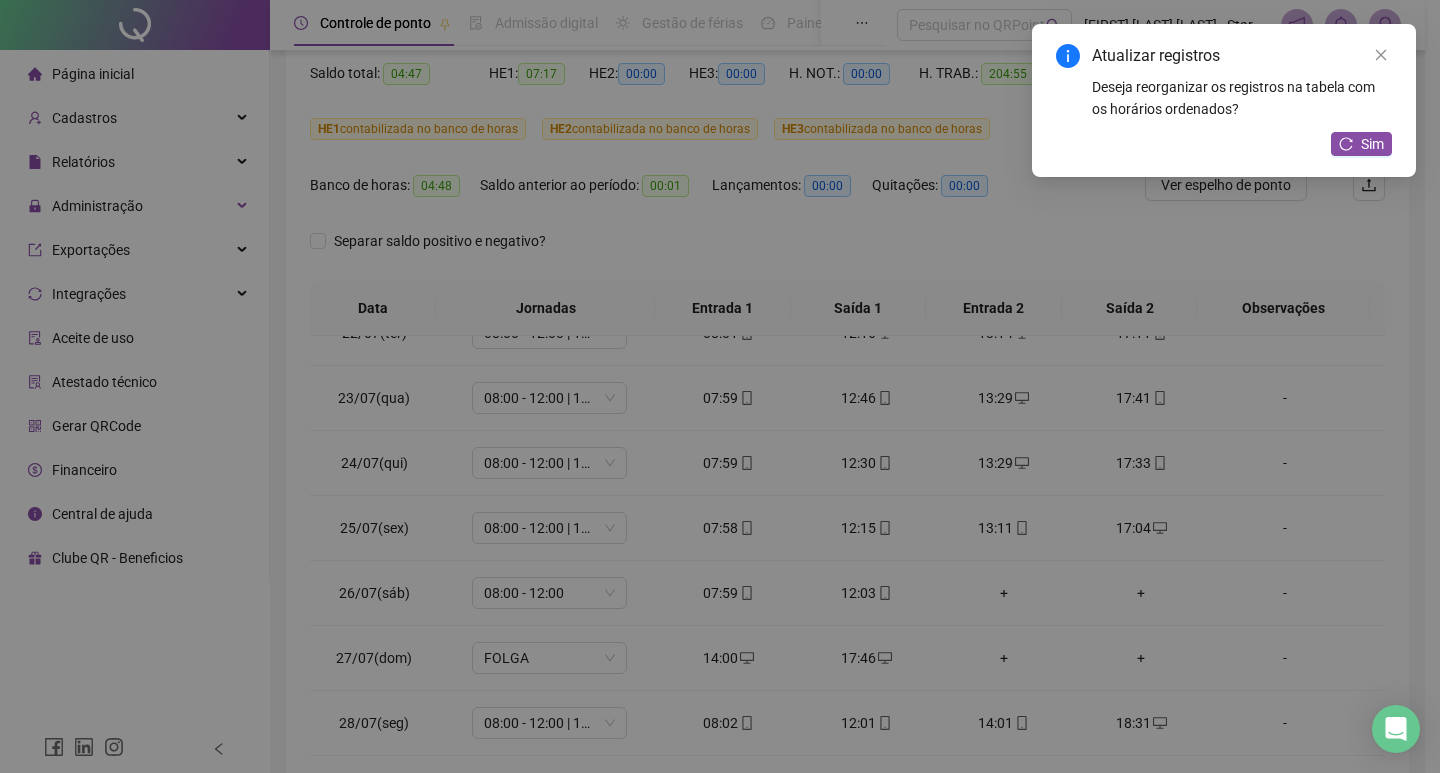 type on "**********" 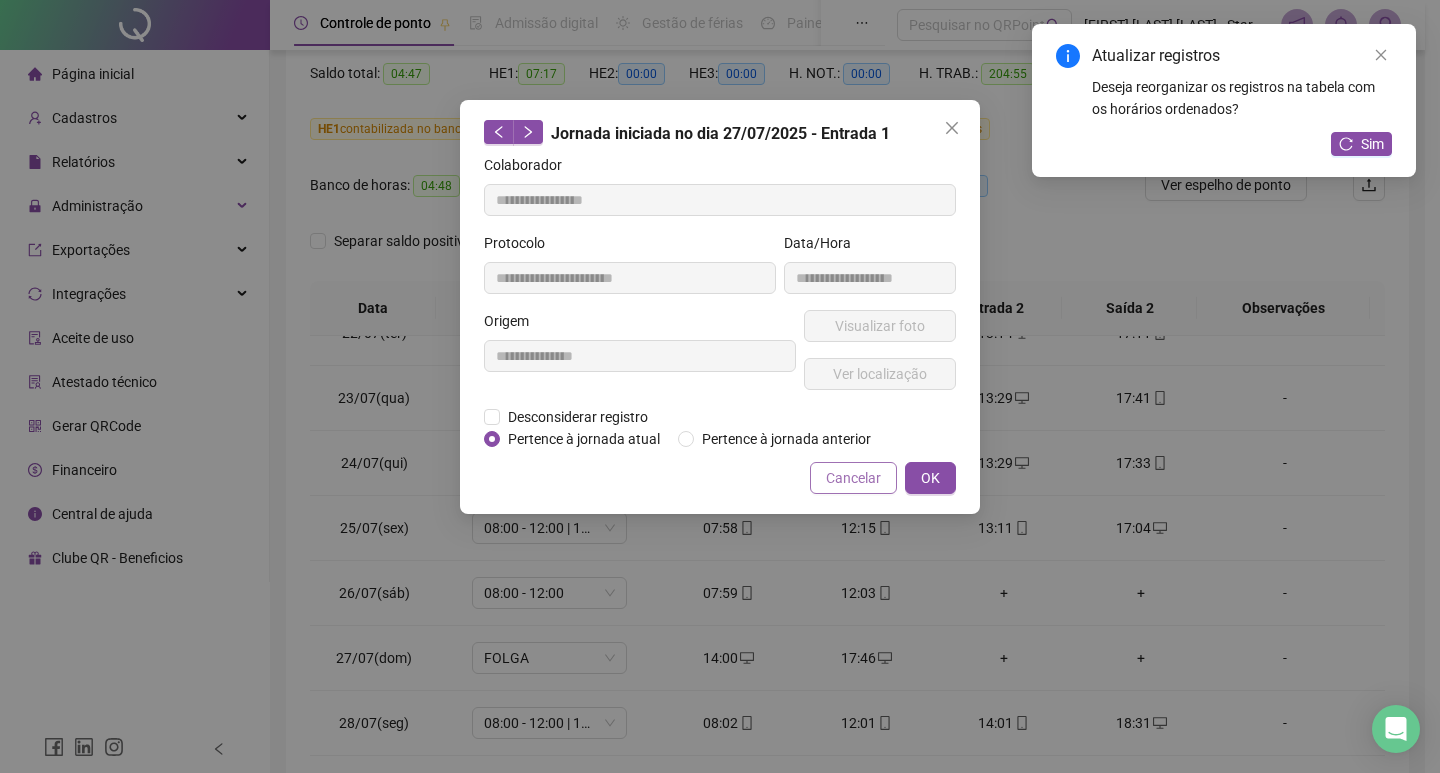 click on "Cancelar" at bounding box center (853, 478) 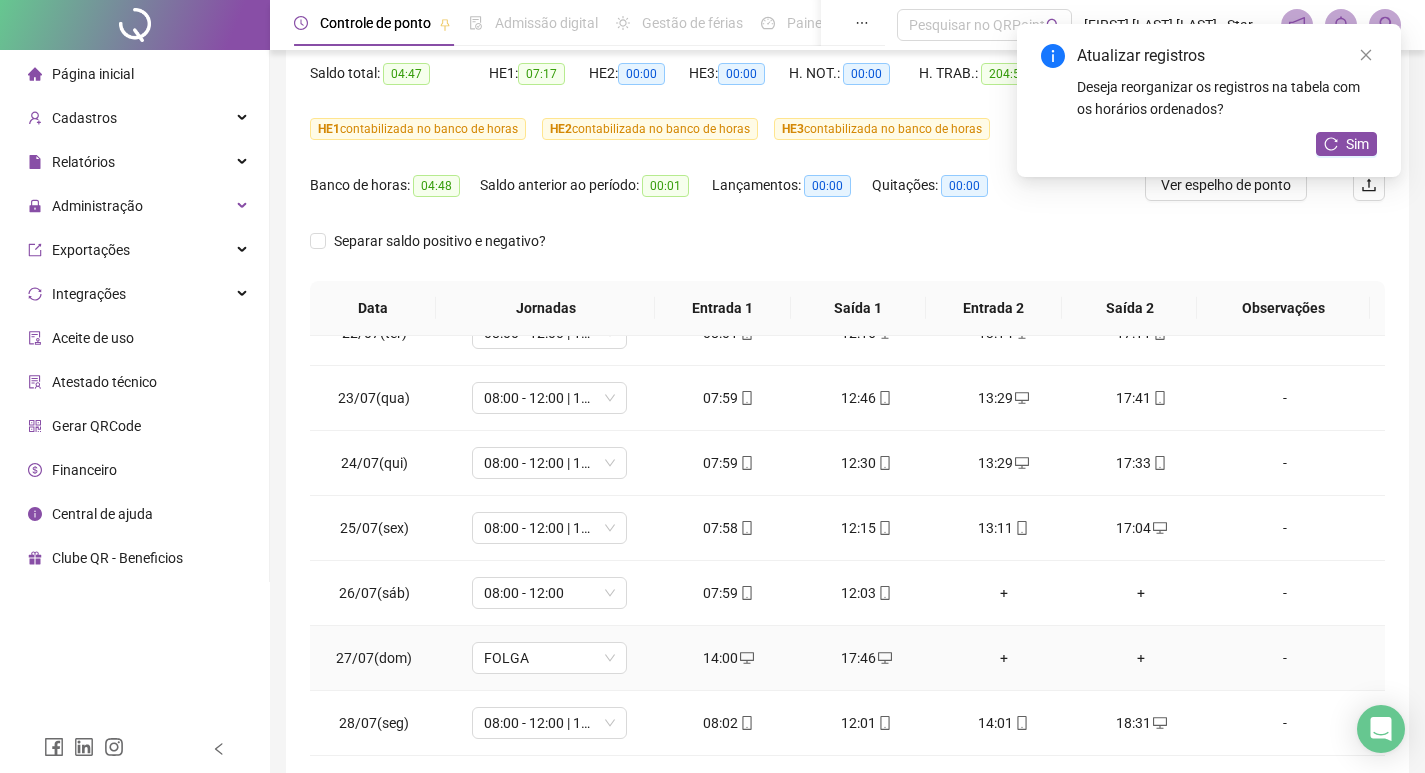 scroll, scrollTop: 1500, scrollLeft: 0, axis: vertical 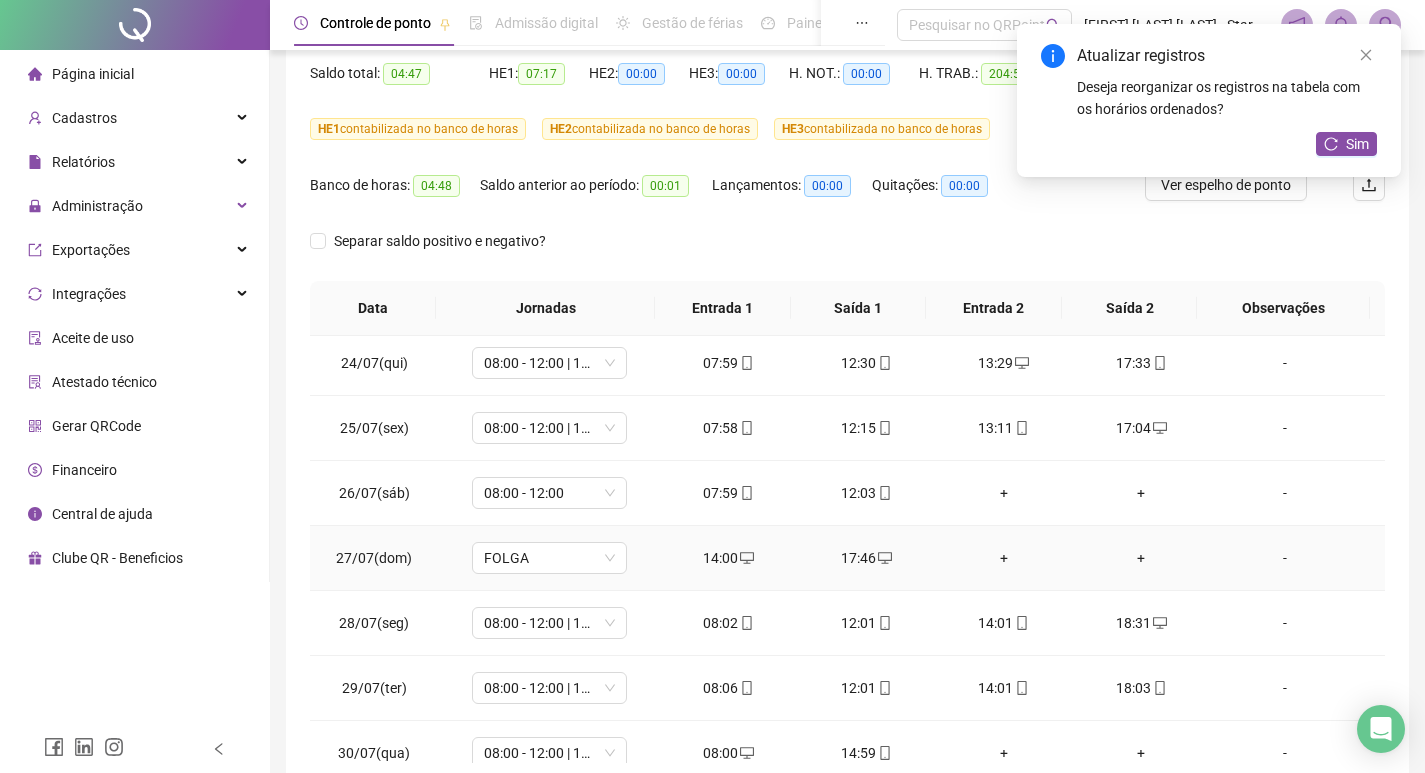 click on "14:00" at bounding box center [729, 558] 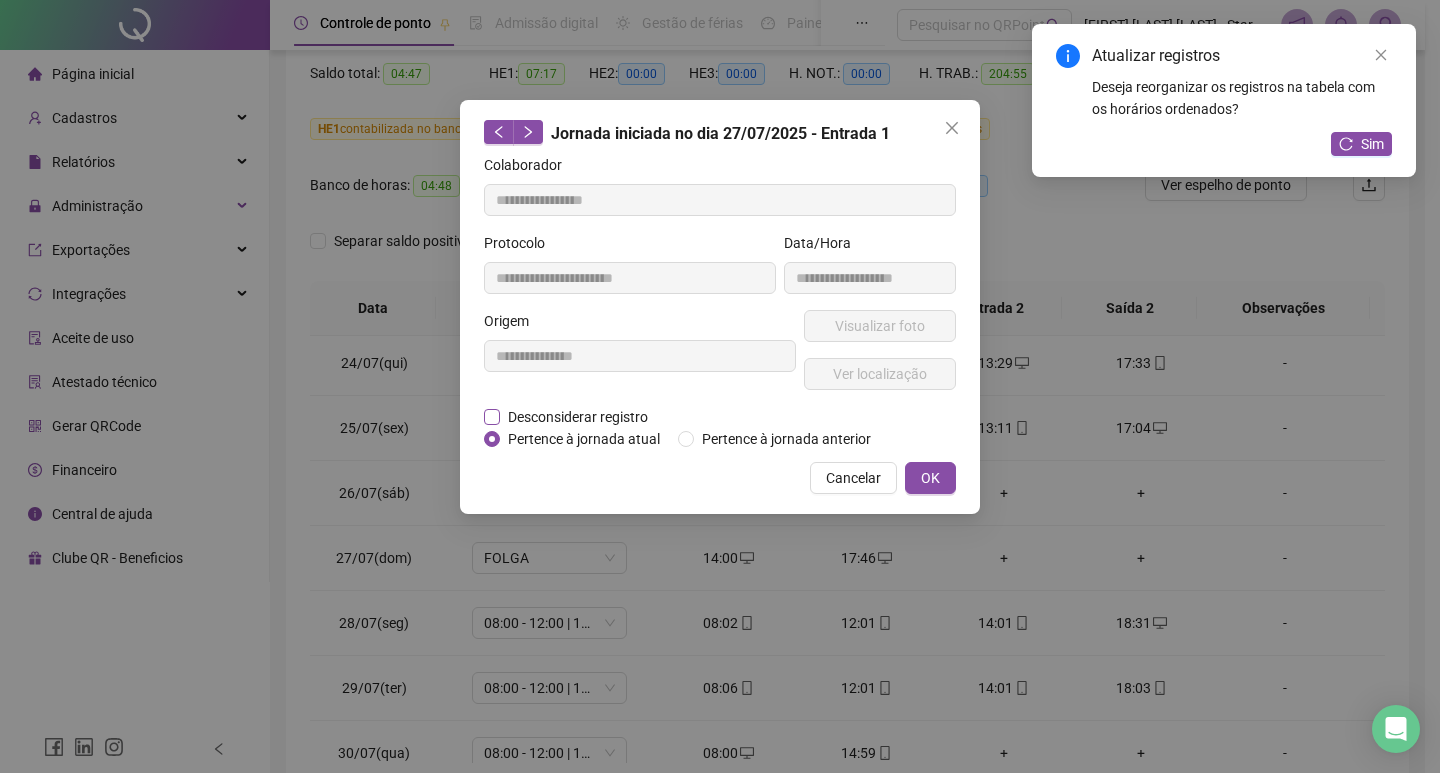 click on "Desconsiderar registro" at bounding box center [578, 417] 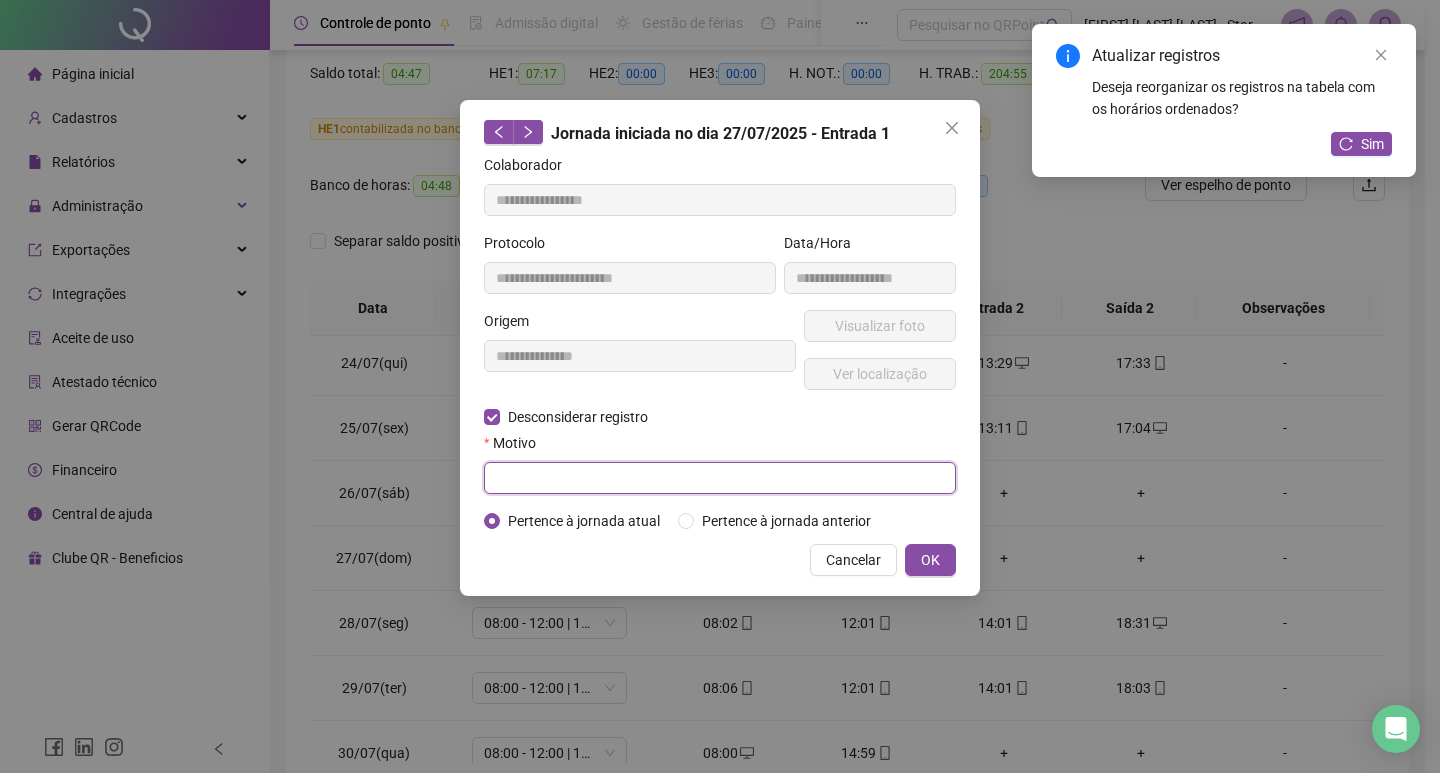 click at bounding box center (720, 478) 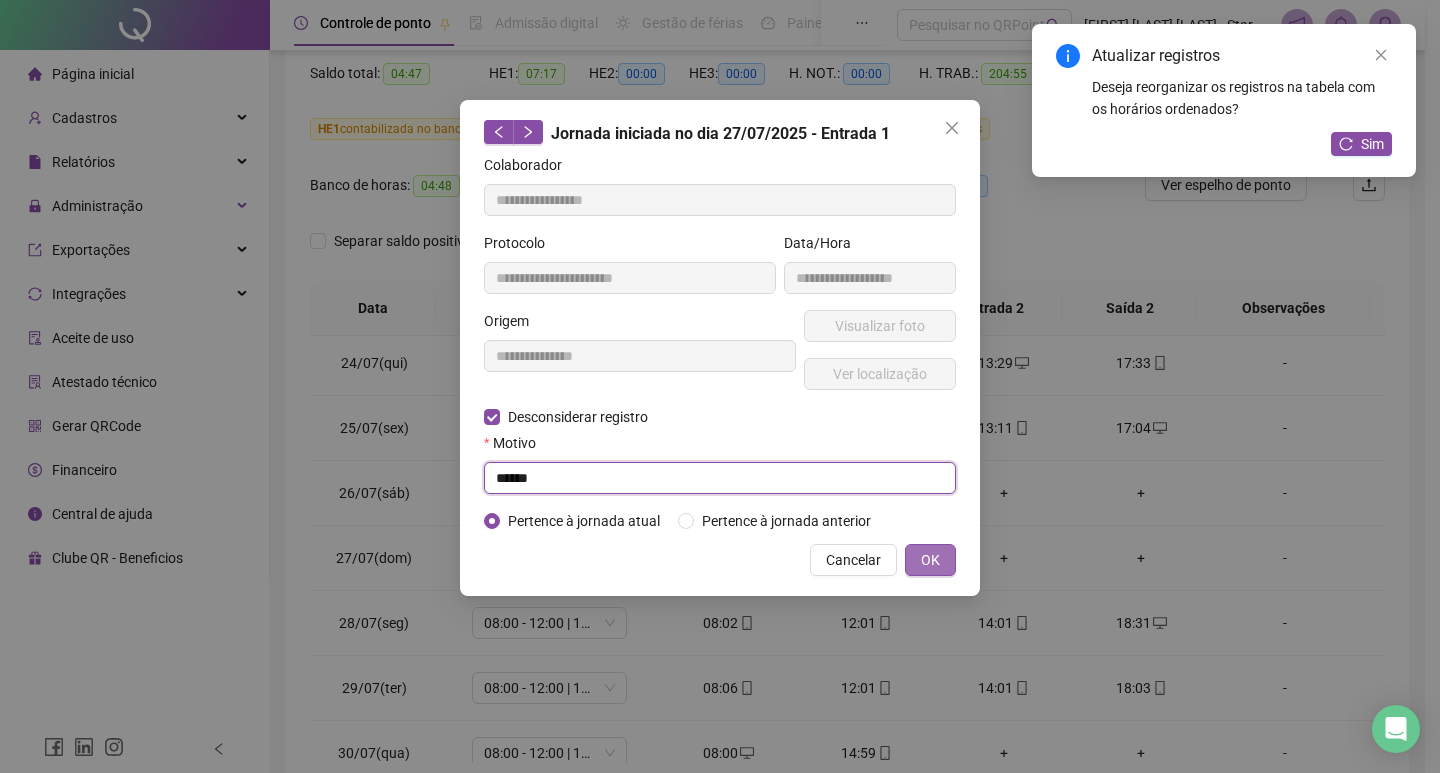 type on "******" 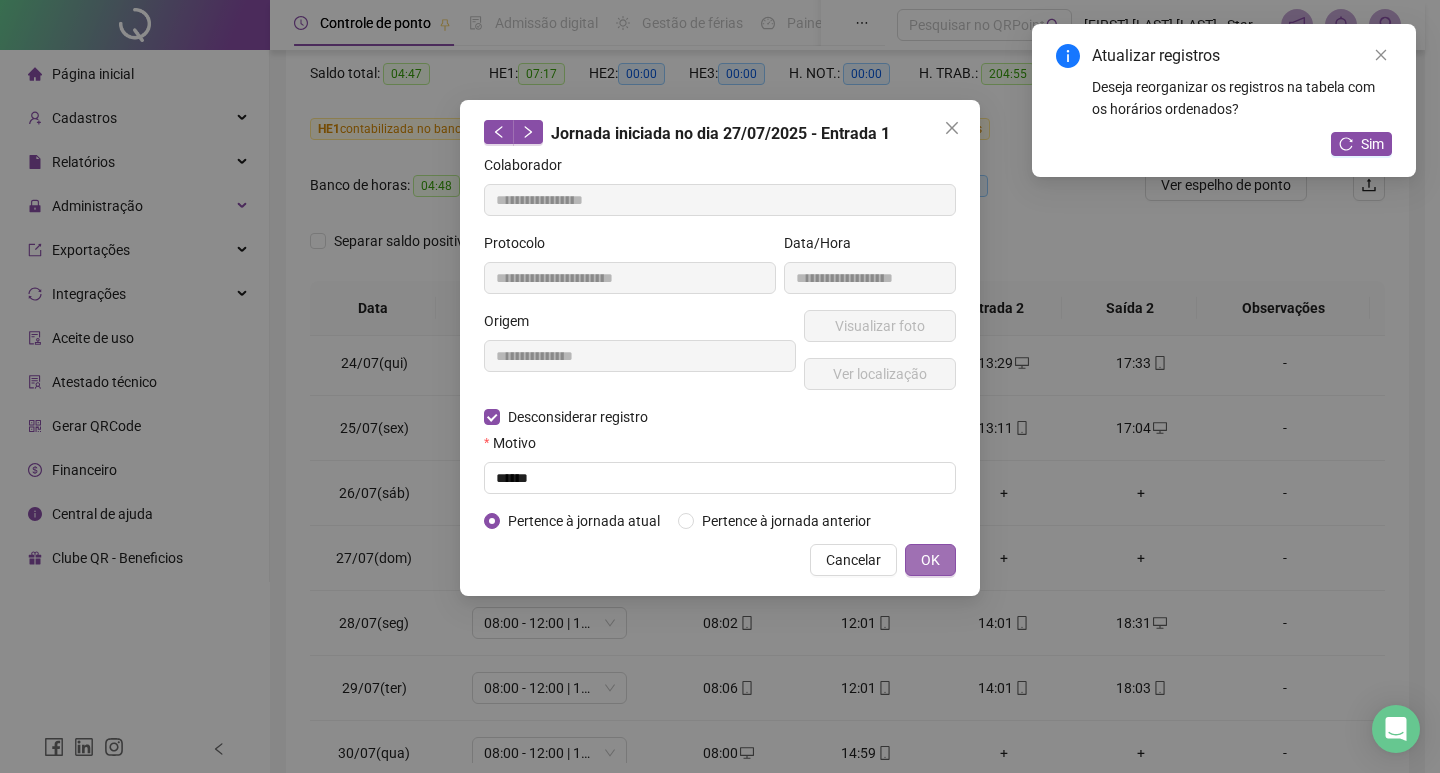 click on "OK" at bounding box center (930, 560) 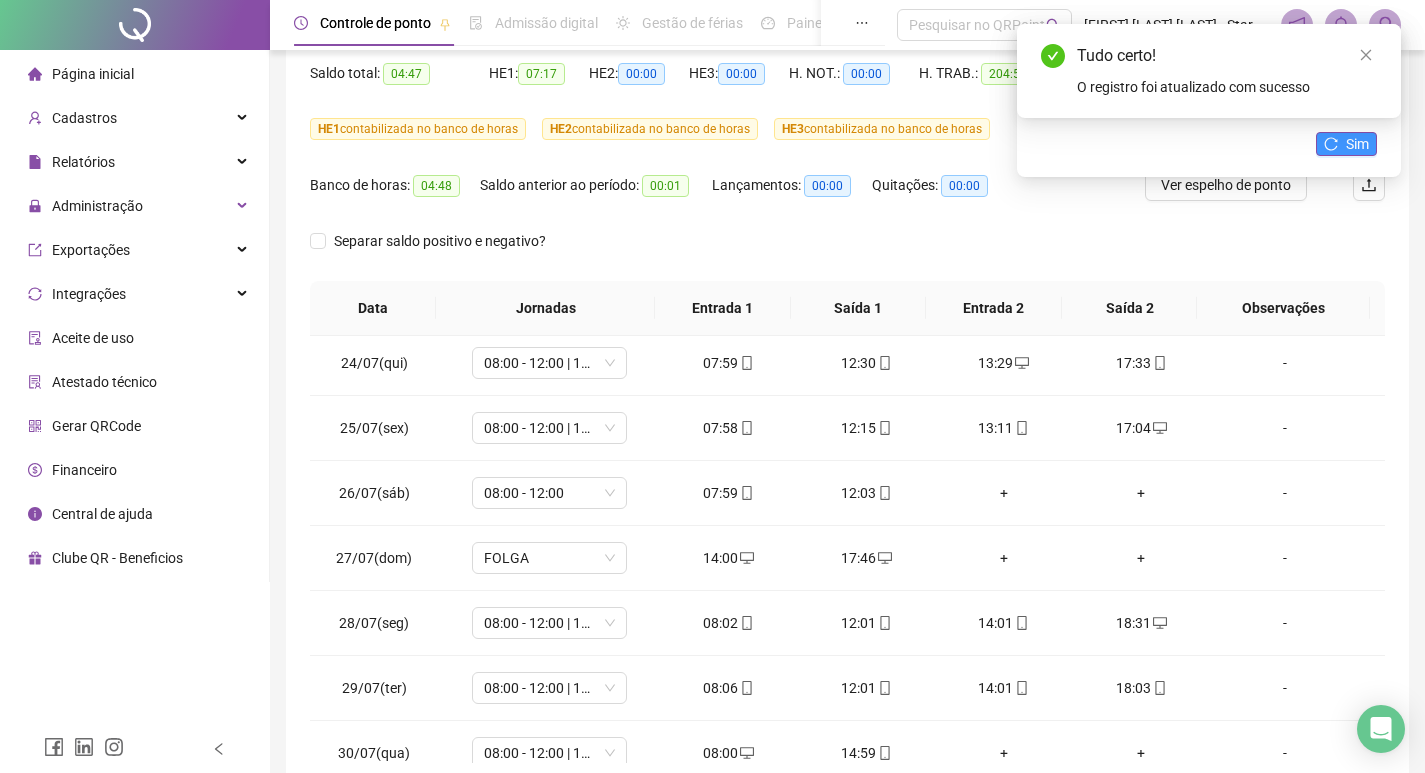 click on "Sim" at bounding box center [1357, 144] 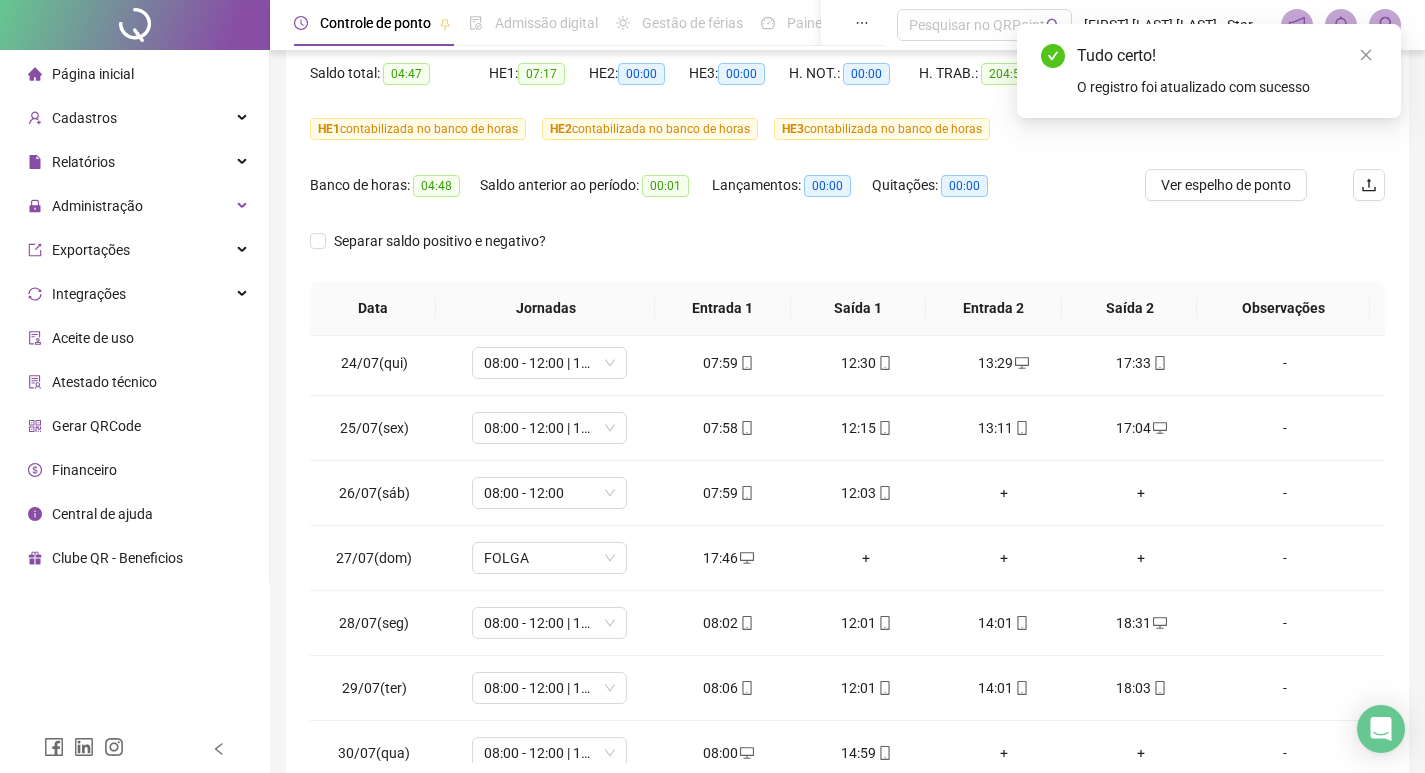 click on "Tudo certo! O registro foi atualizado com sucesso" at bounding box center (1209, 71) 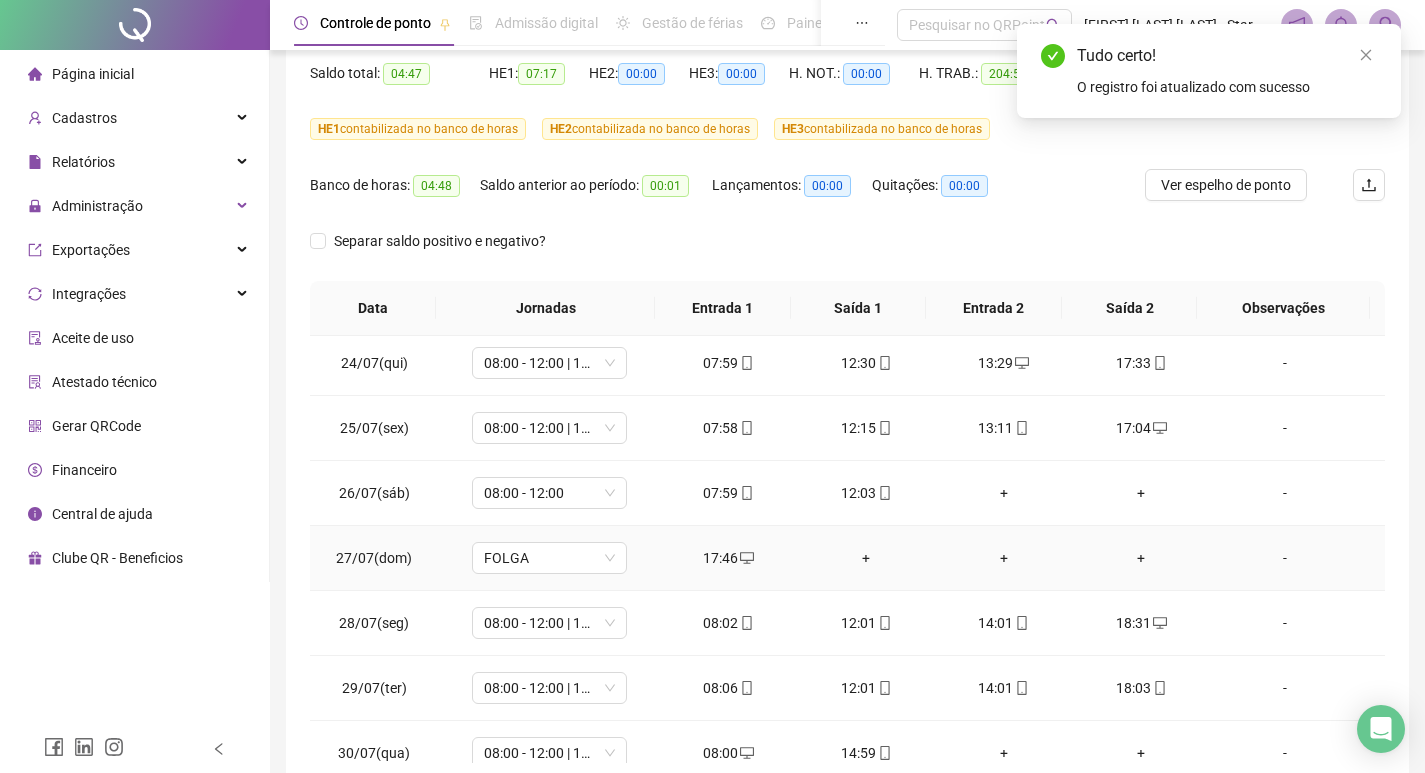 click on "+" at bounding box center [866, 558] 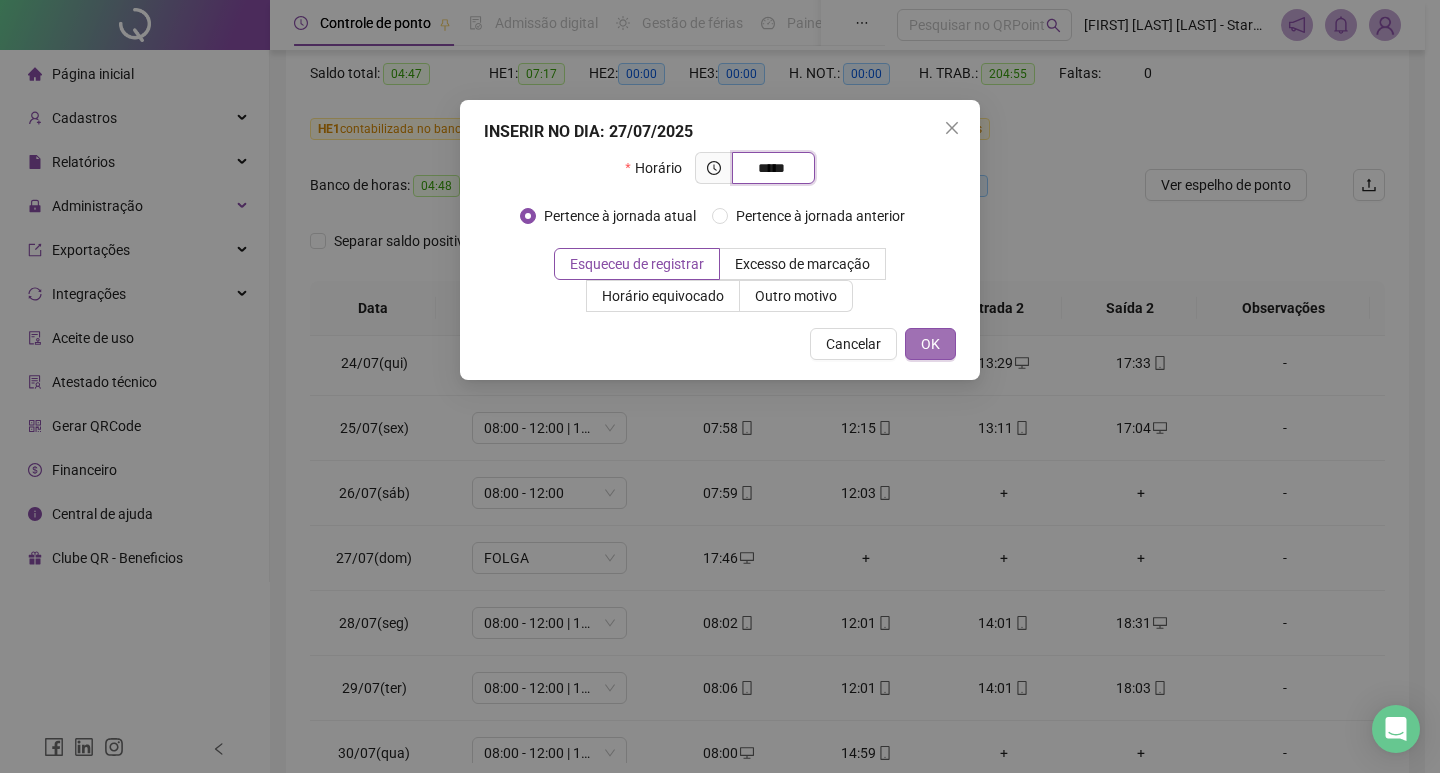 type on "*****" 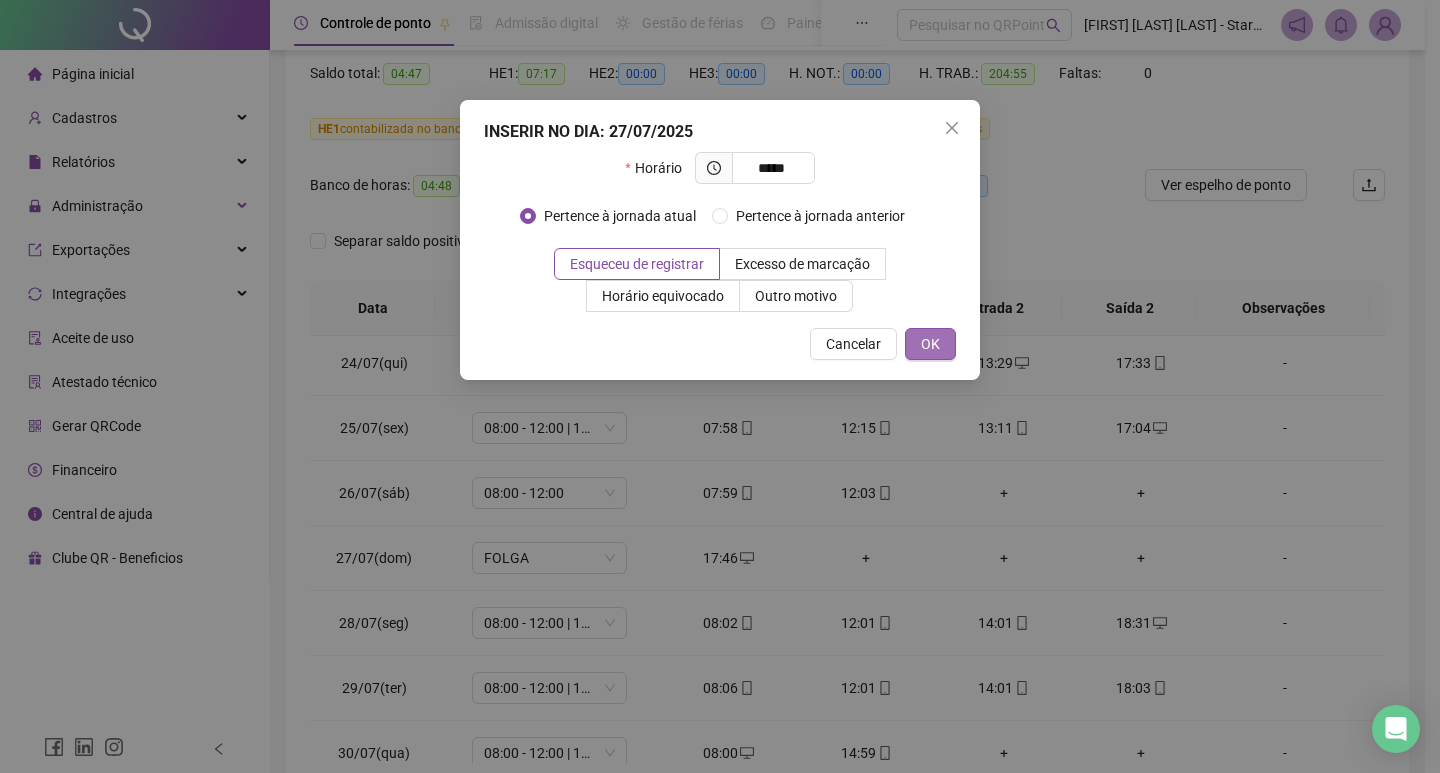 click on "OK" at bounding box center [930, 344] 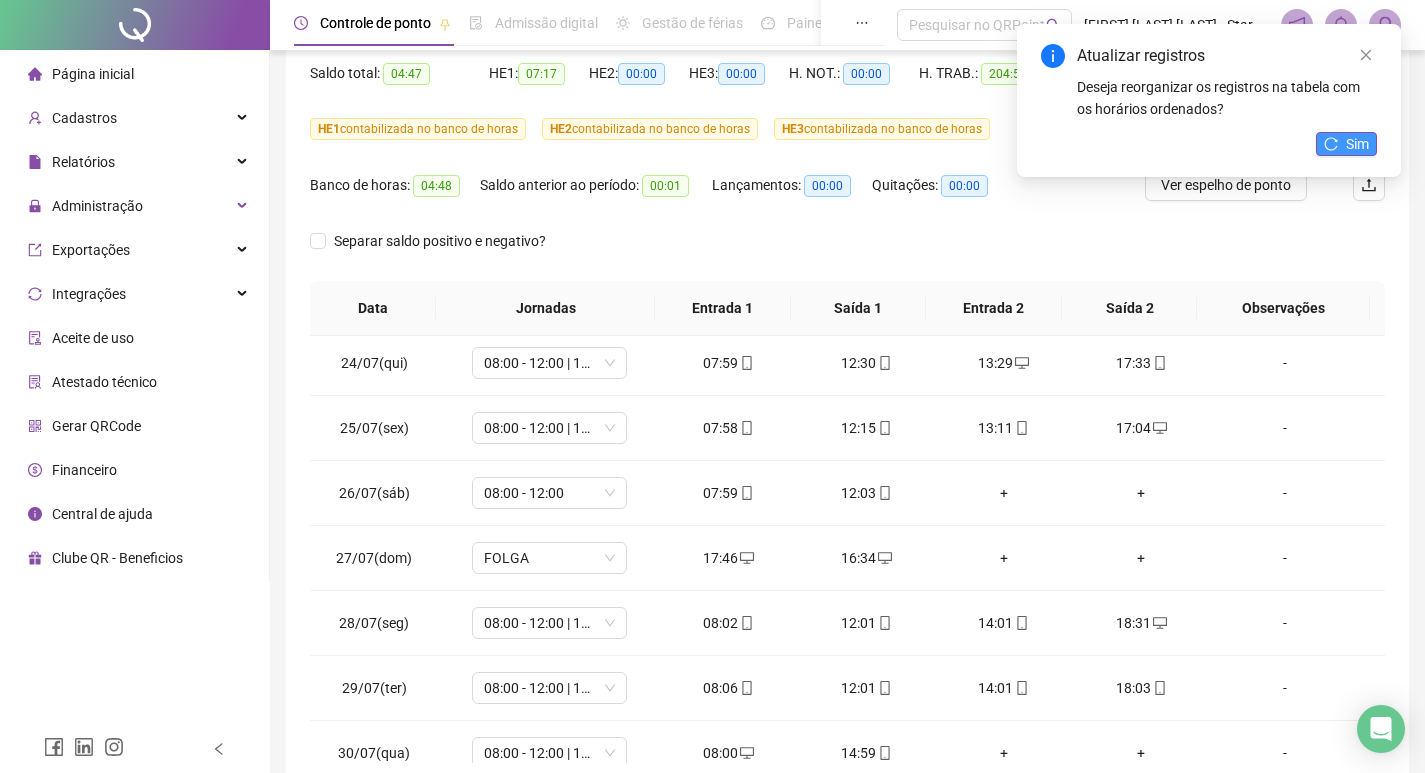 click on "Sim" at bounding box center (1357, 144) 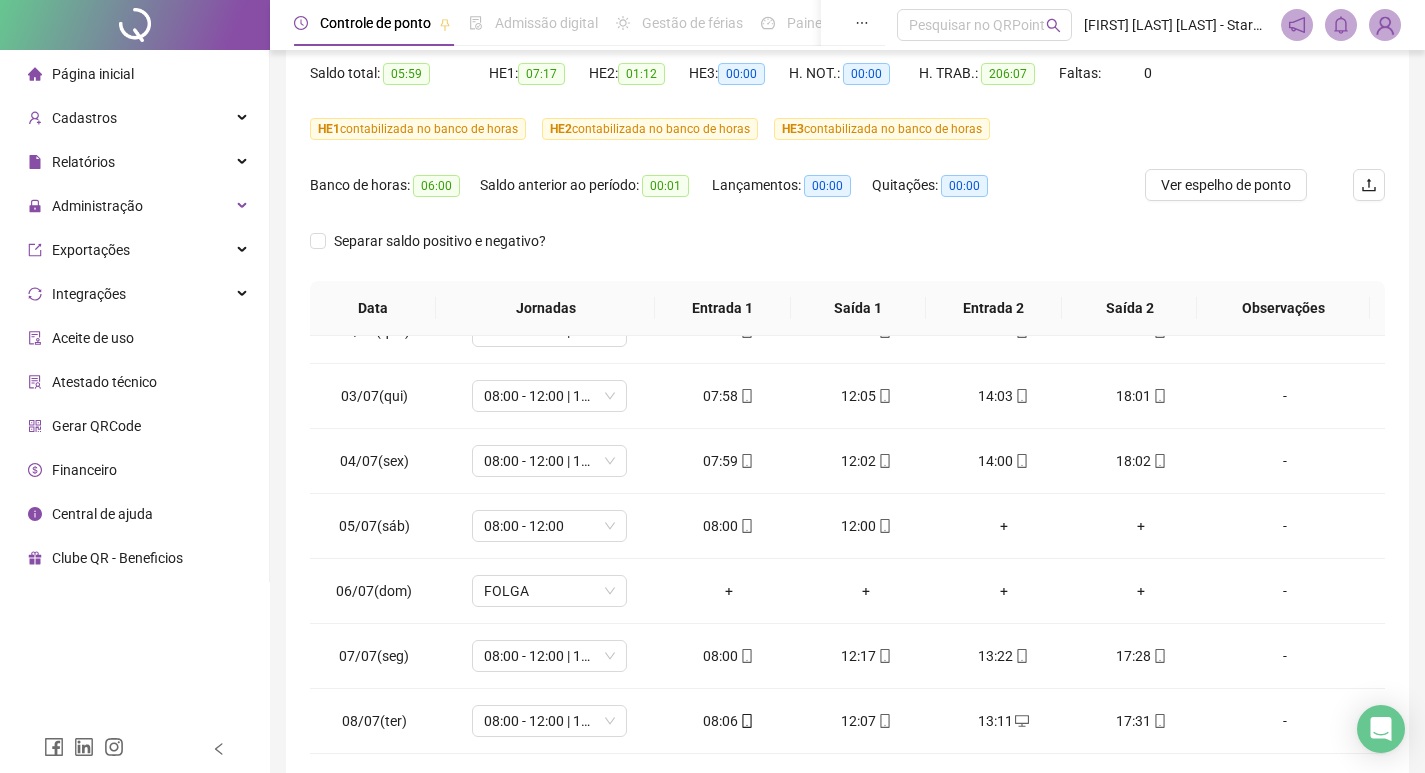 scroll, scrollTop: 0, scrollLeft: 0, axis: both 